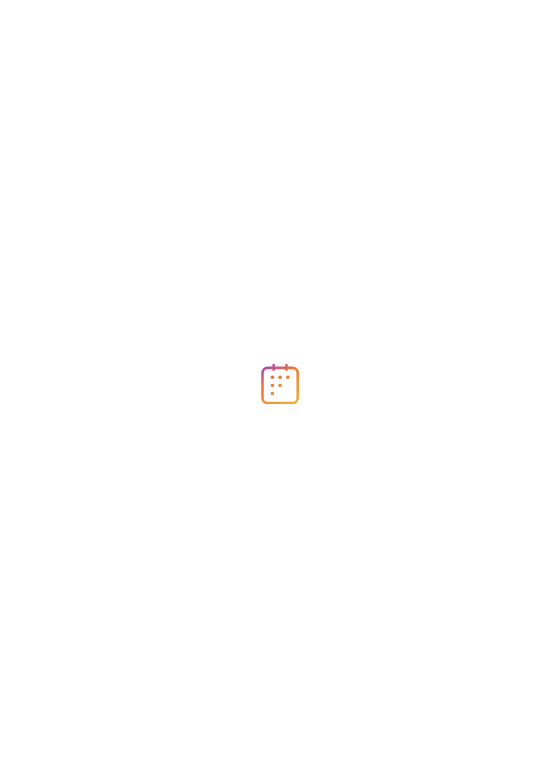 scroll, scrollTop: 0, scrollLeft: 0, axis: both 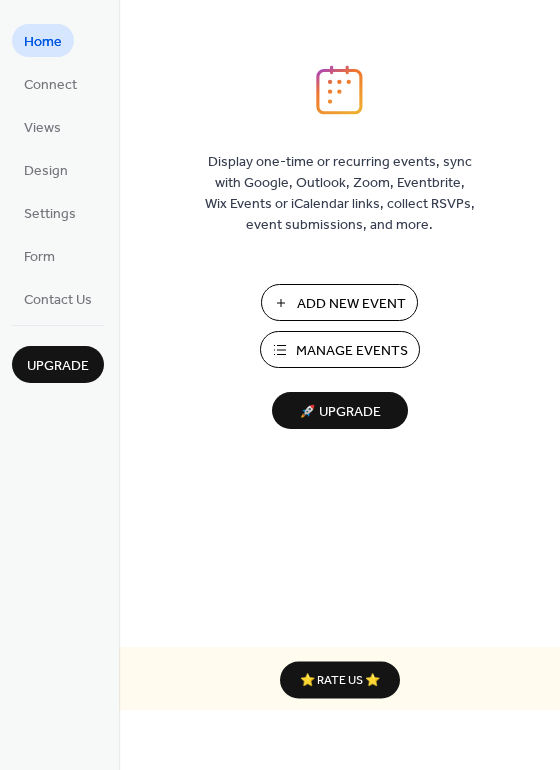 click on "Manage Events" at bounding box center (352, 351) 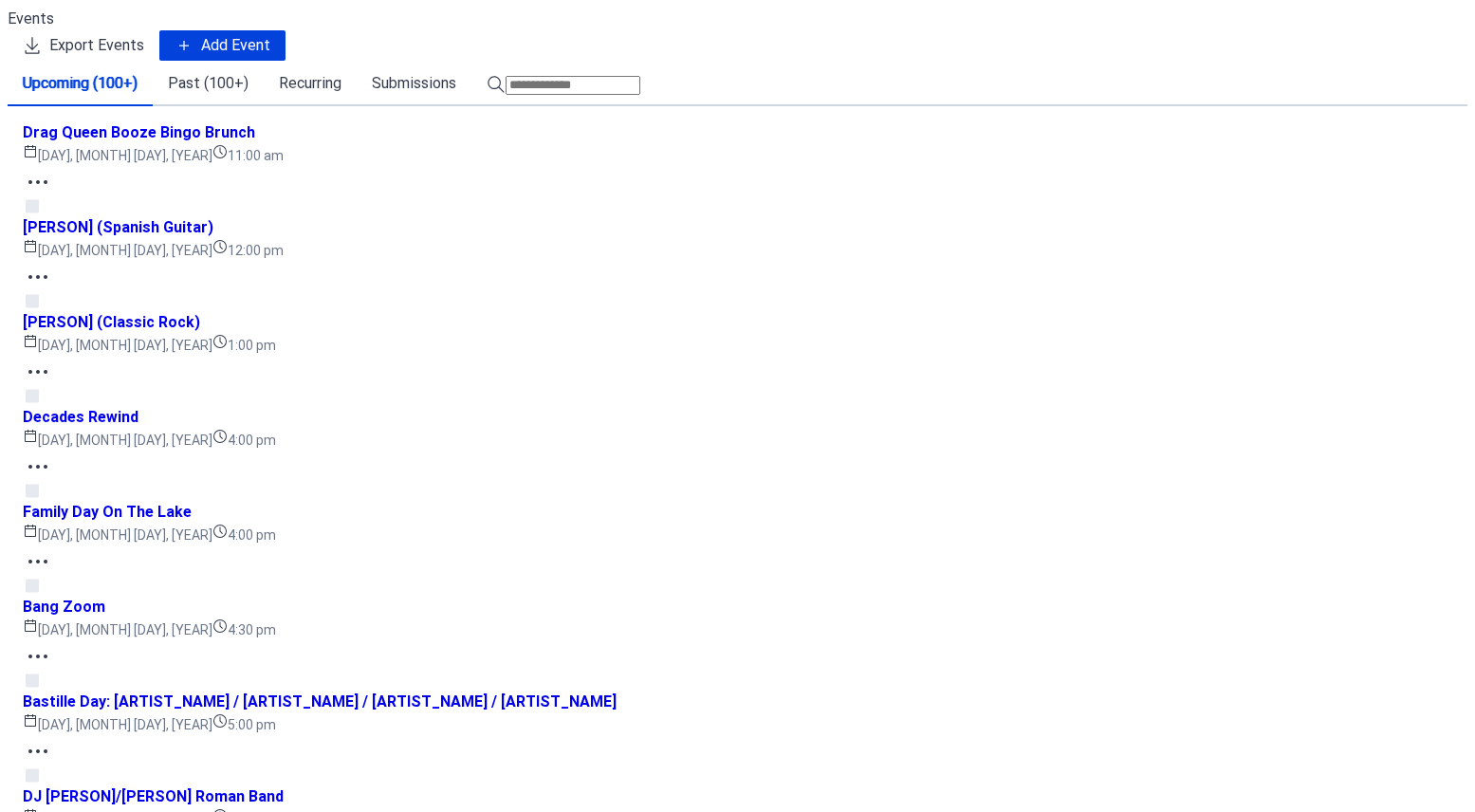 scroll, scrollTop: 0, scrollLeft: 0, axis: both 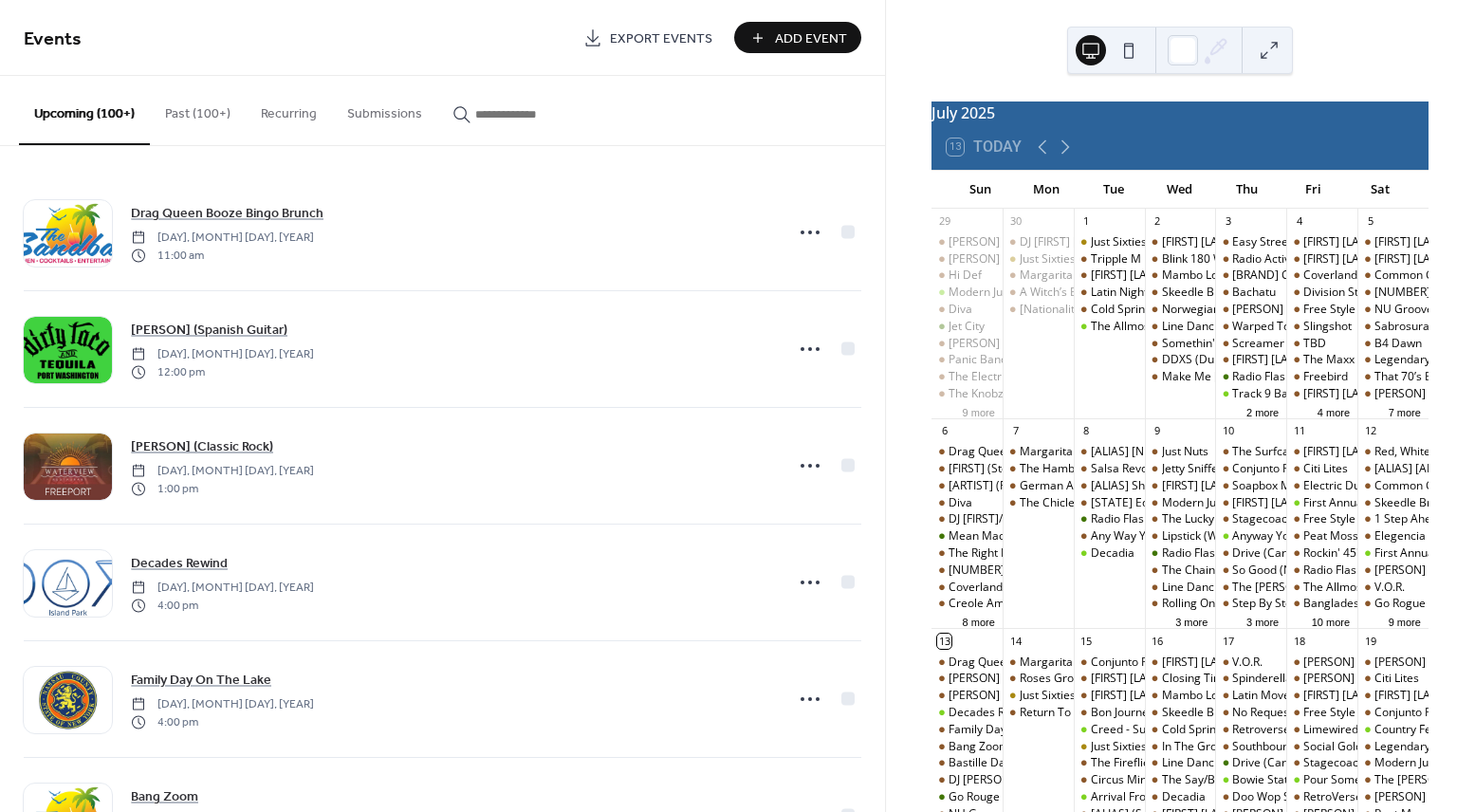 click at bounding box center [523, 114] 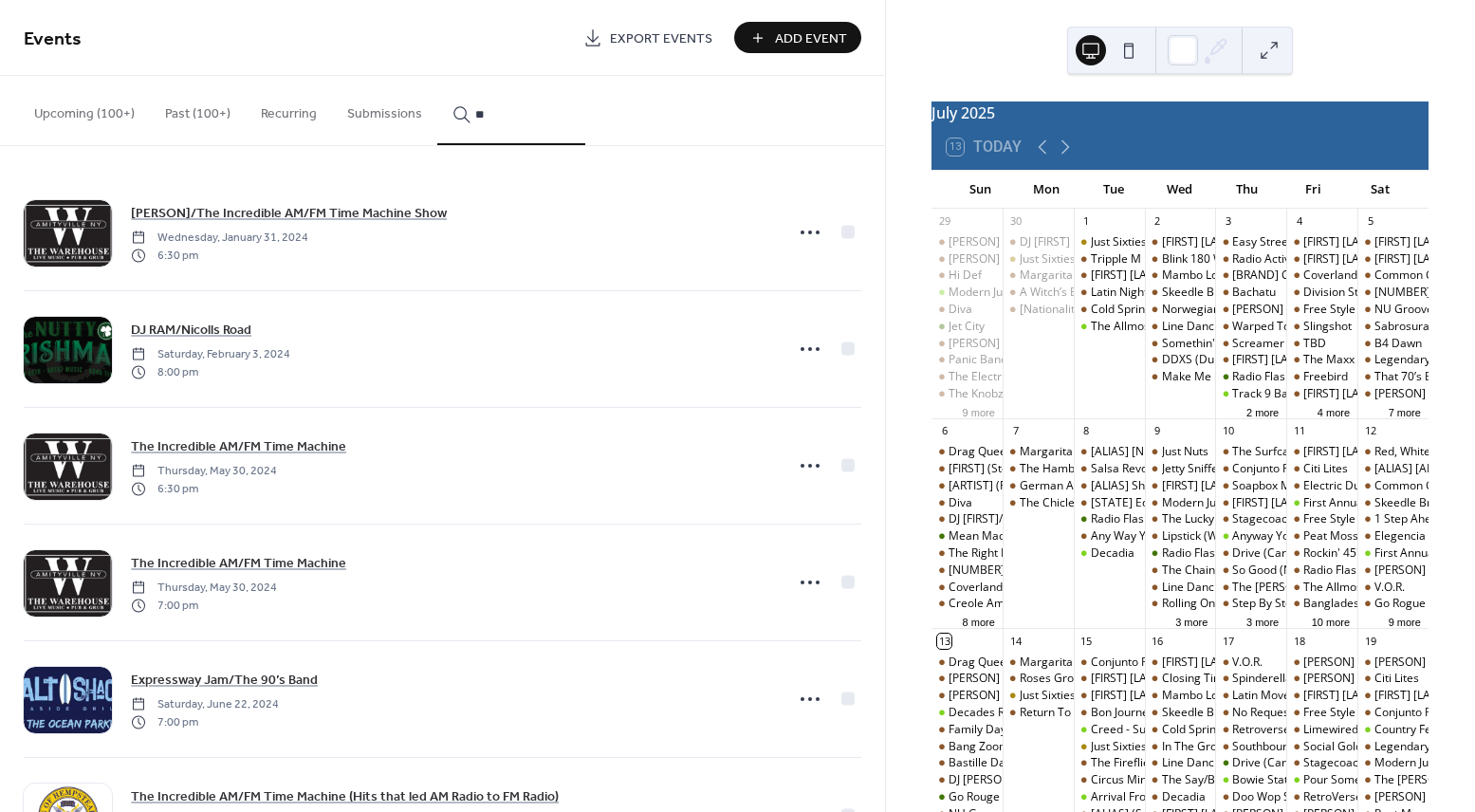 type on "*" 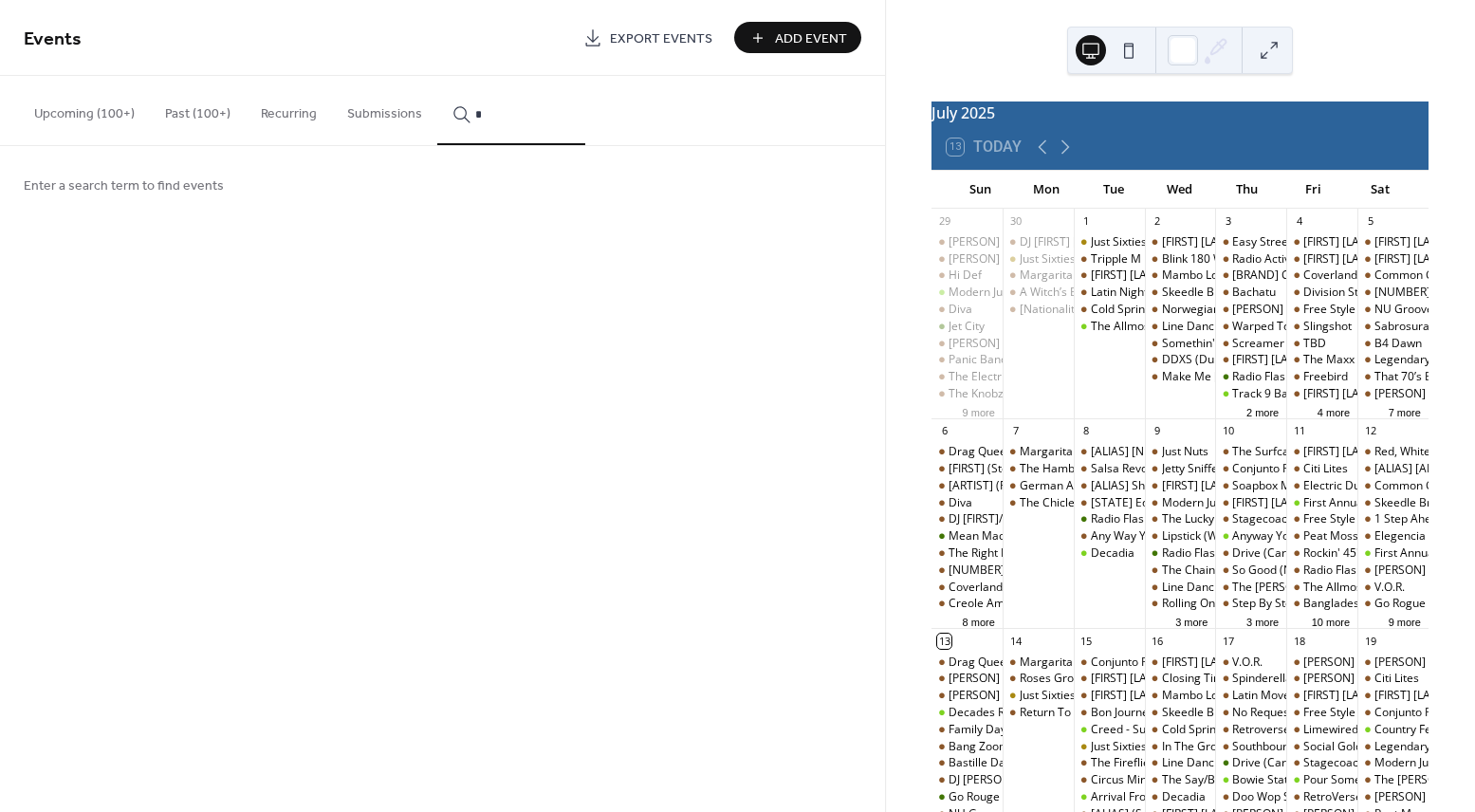type 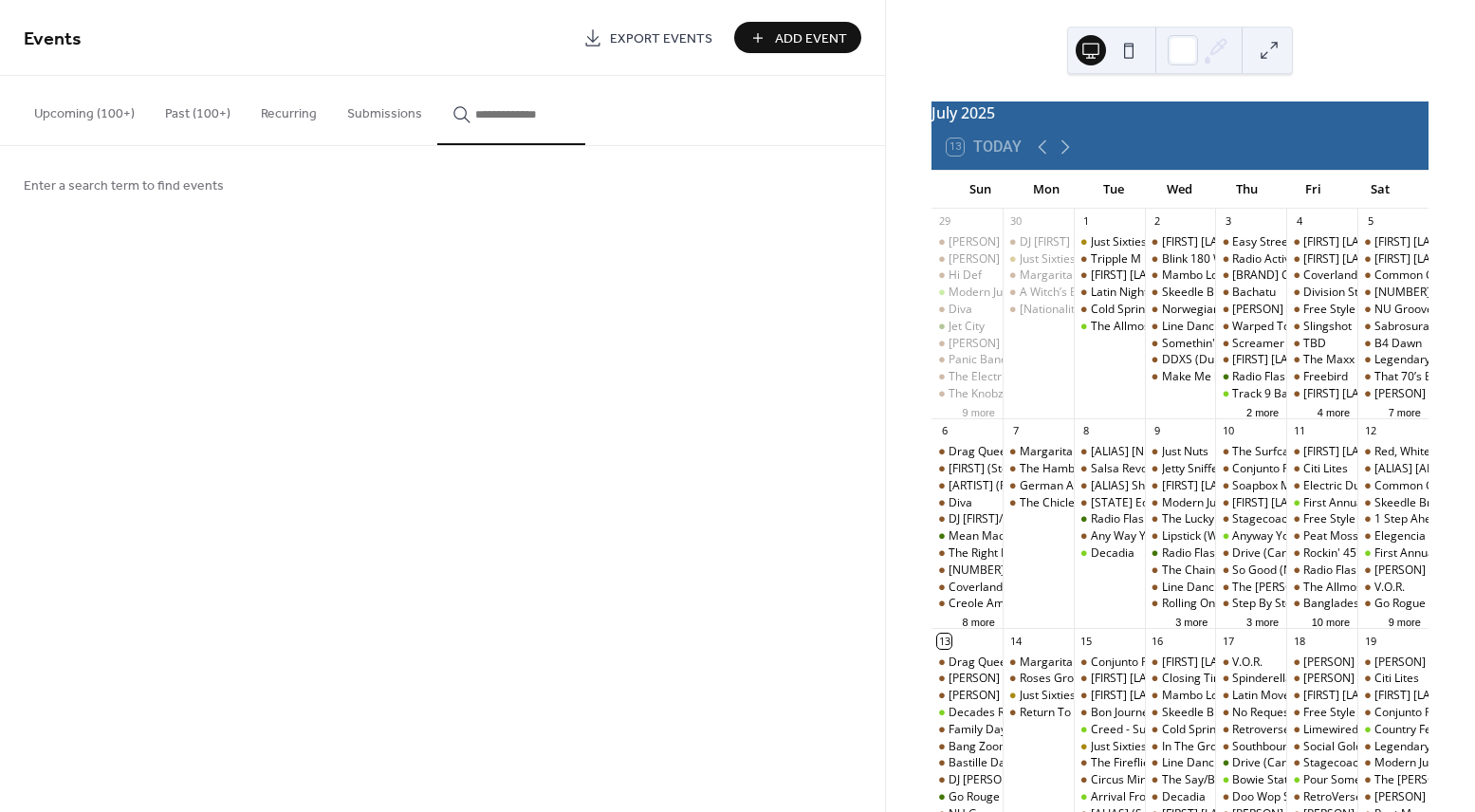 click on "Upcoming  (100+)" at bounding box center [84, 109] 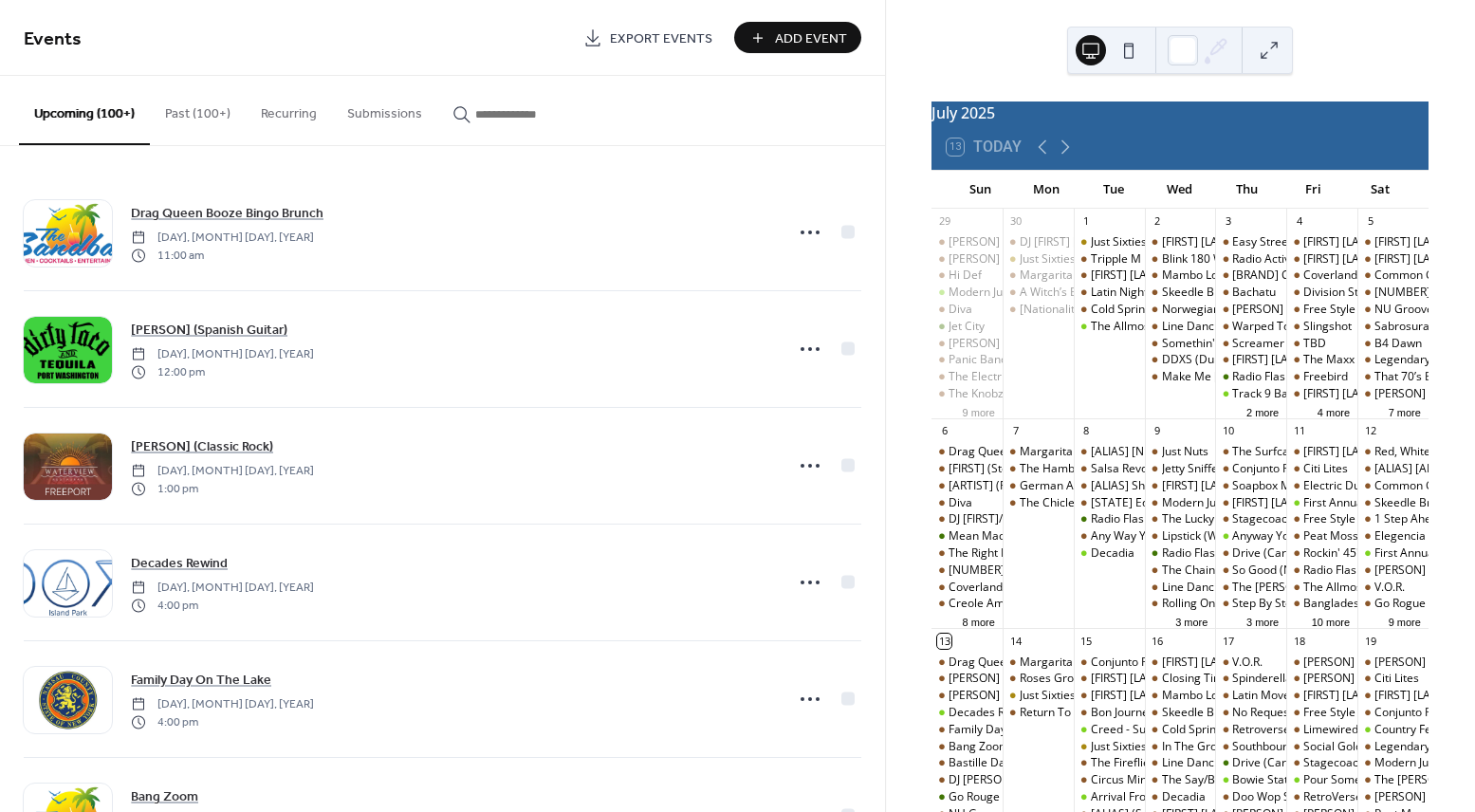 click on "Add Event" at bounding box center (811, 39) 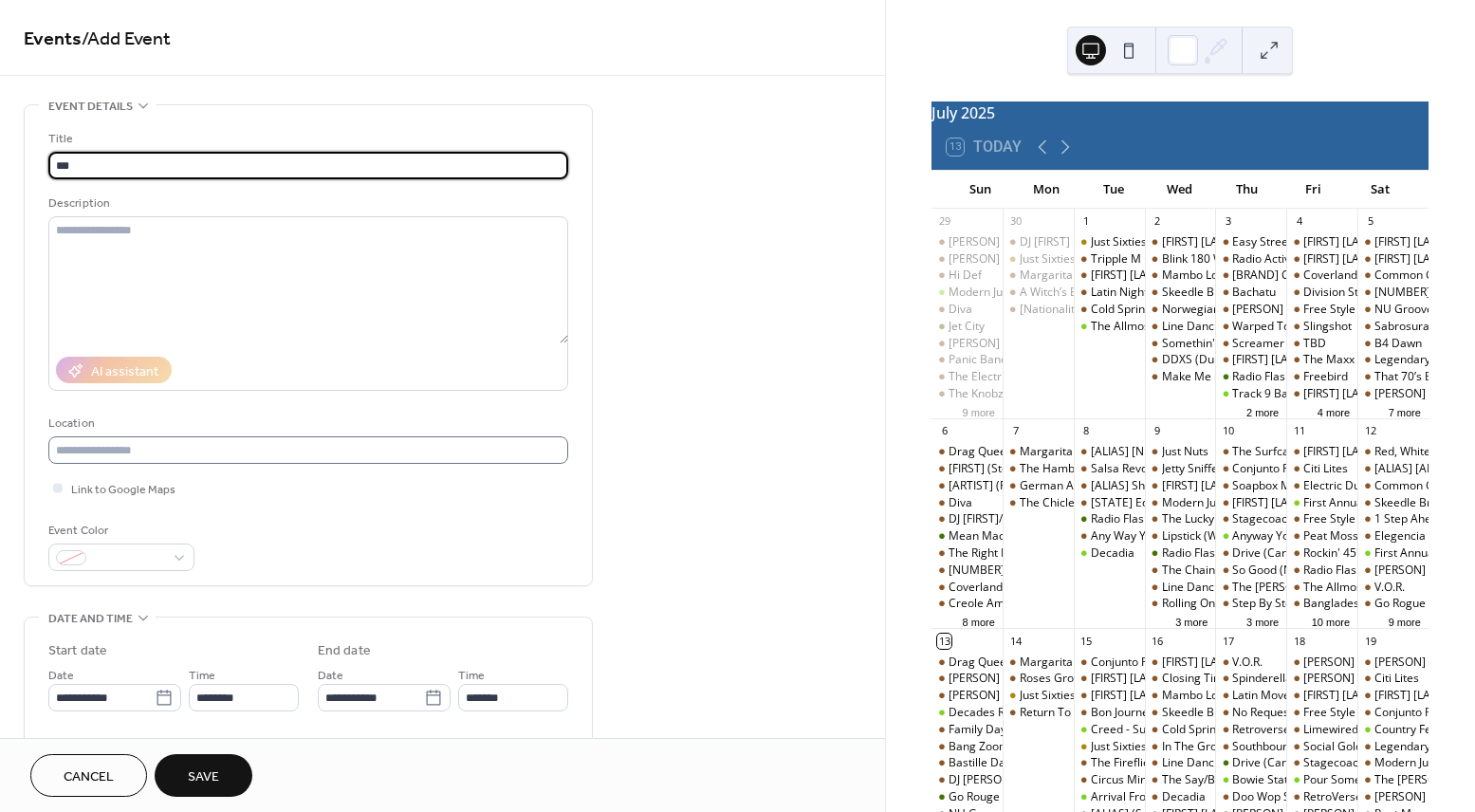 type on "***" 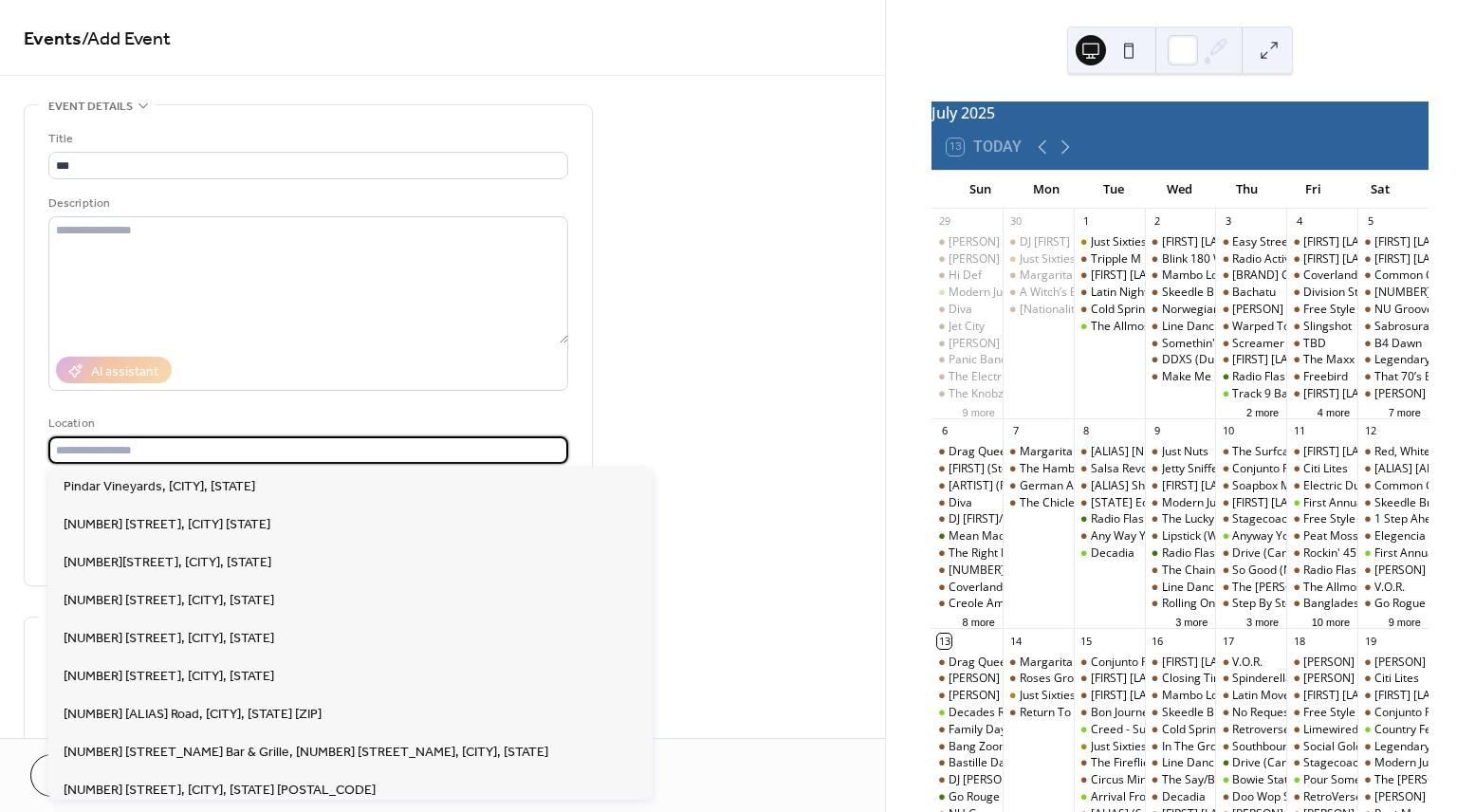 click at bounding box center [308, 450] 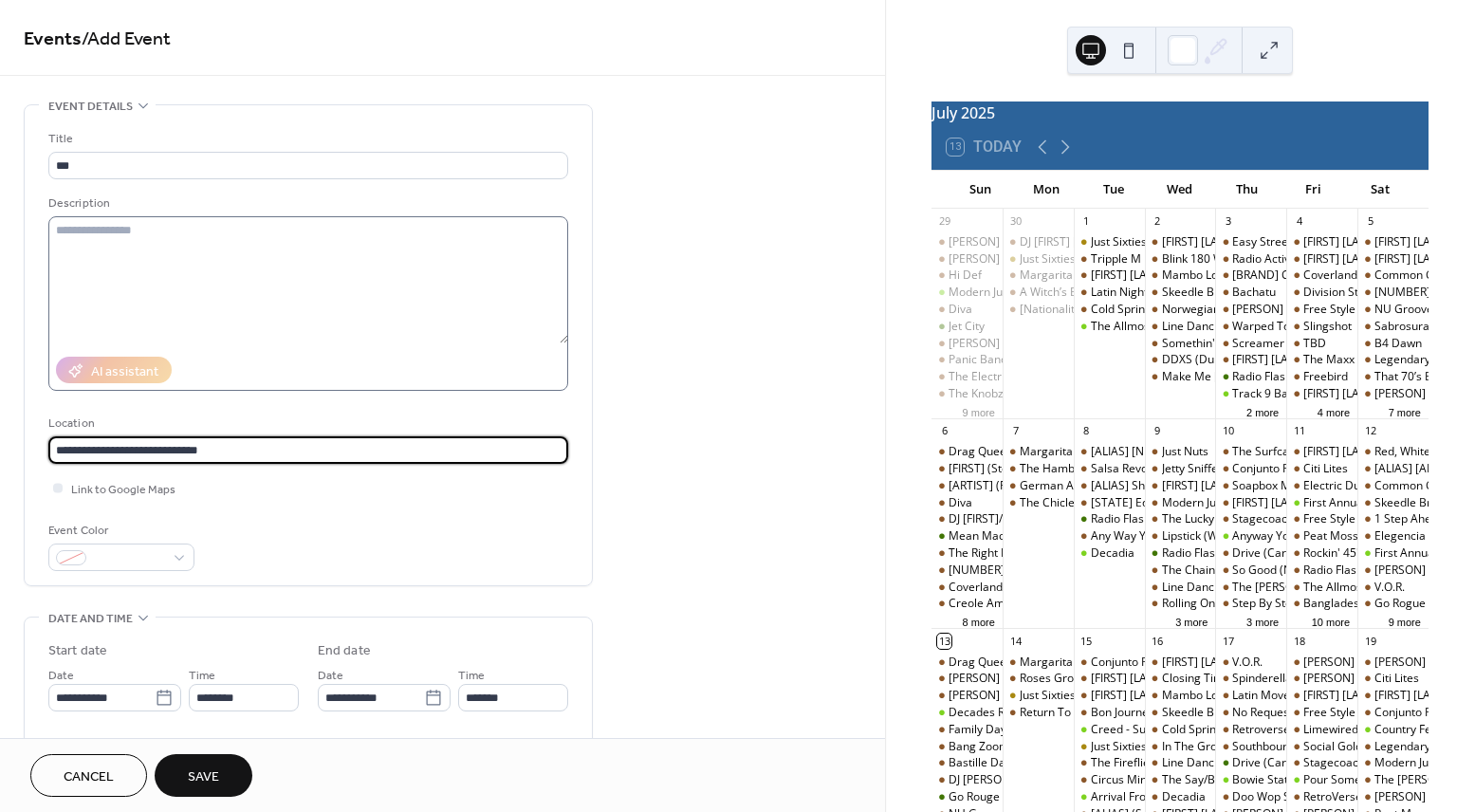 type on "**********" 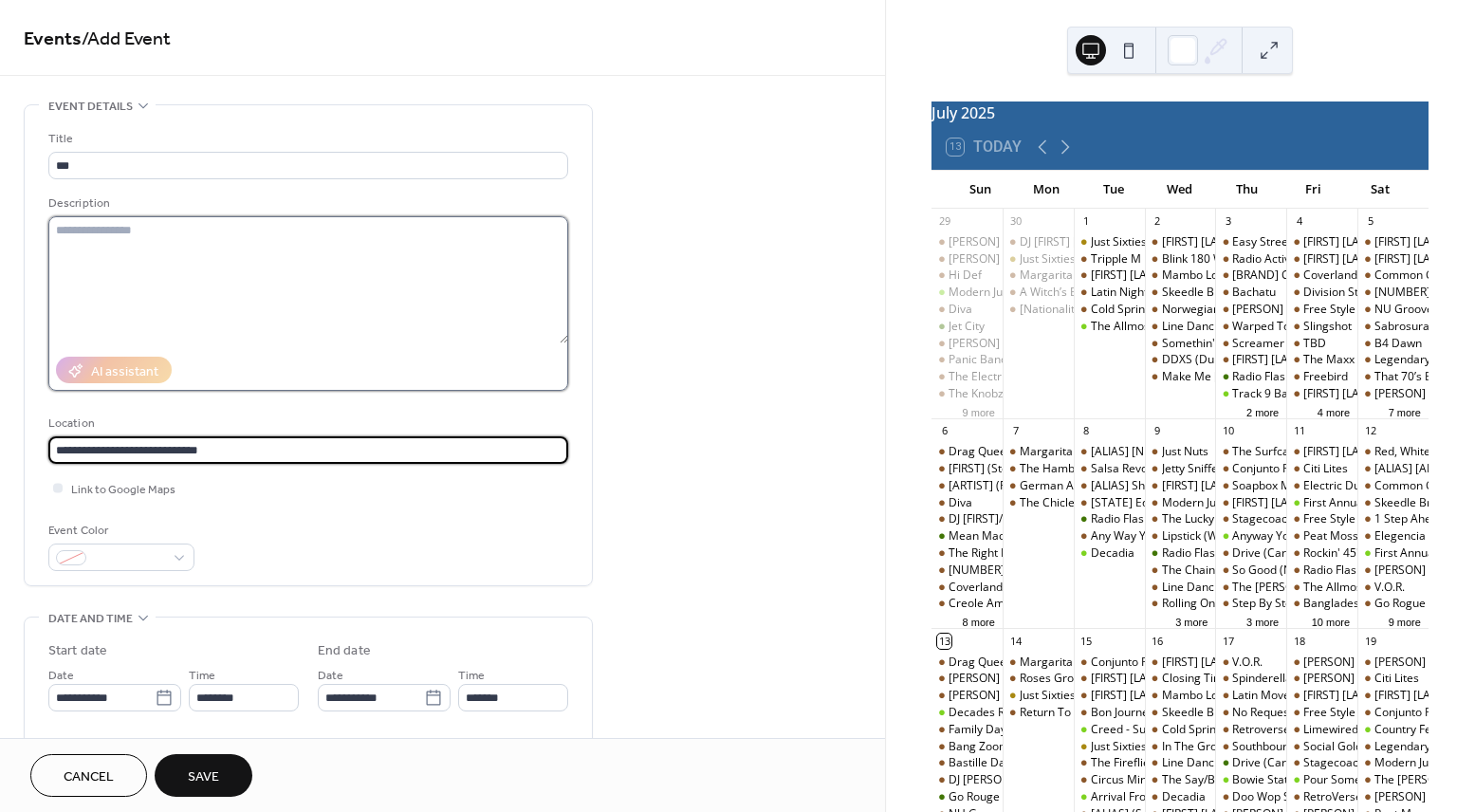 click at bounding box center (308, 280) 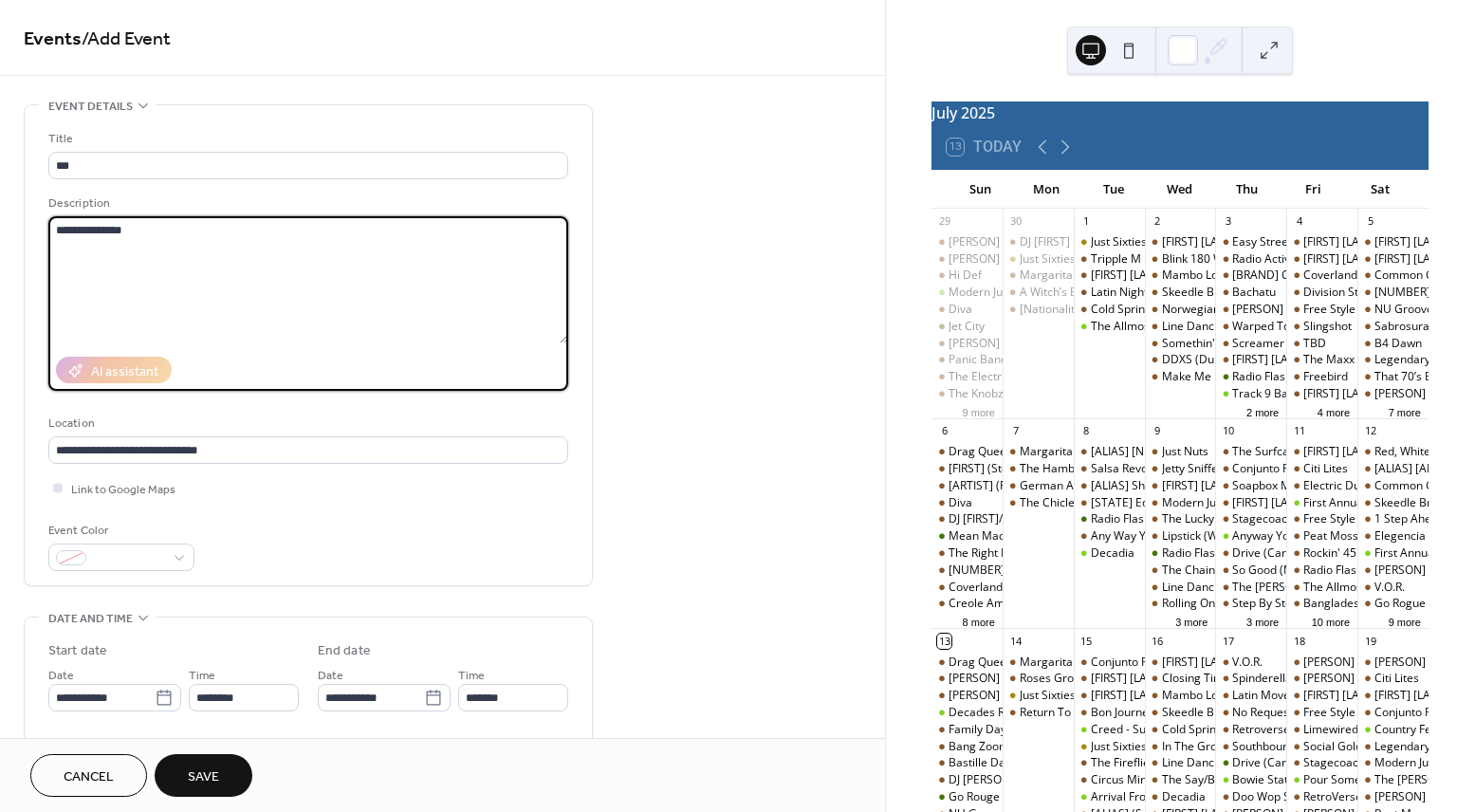 type on "**********" 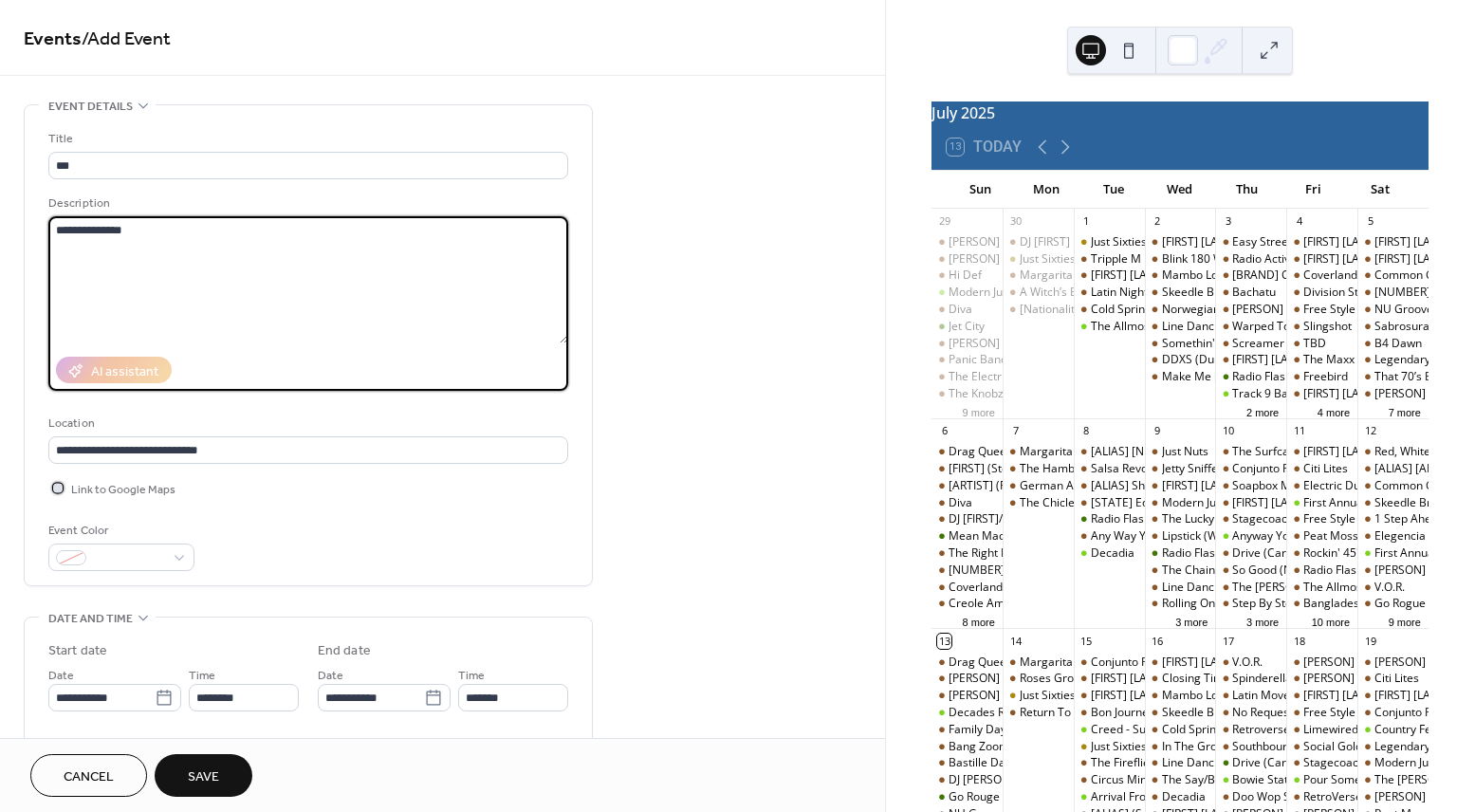 click on "Link to Google Maps" at bounding box center [123, 489] 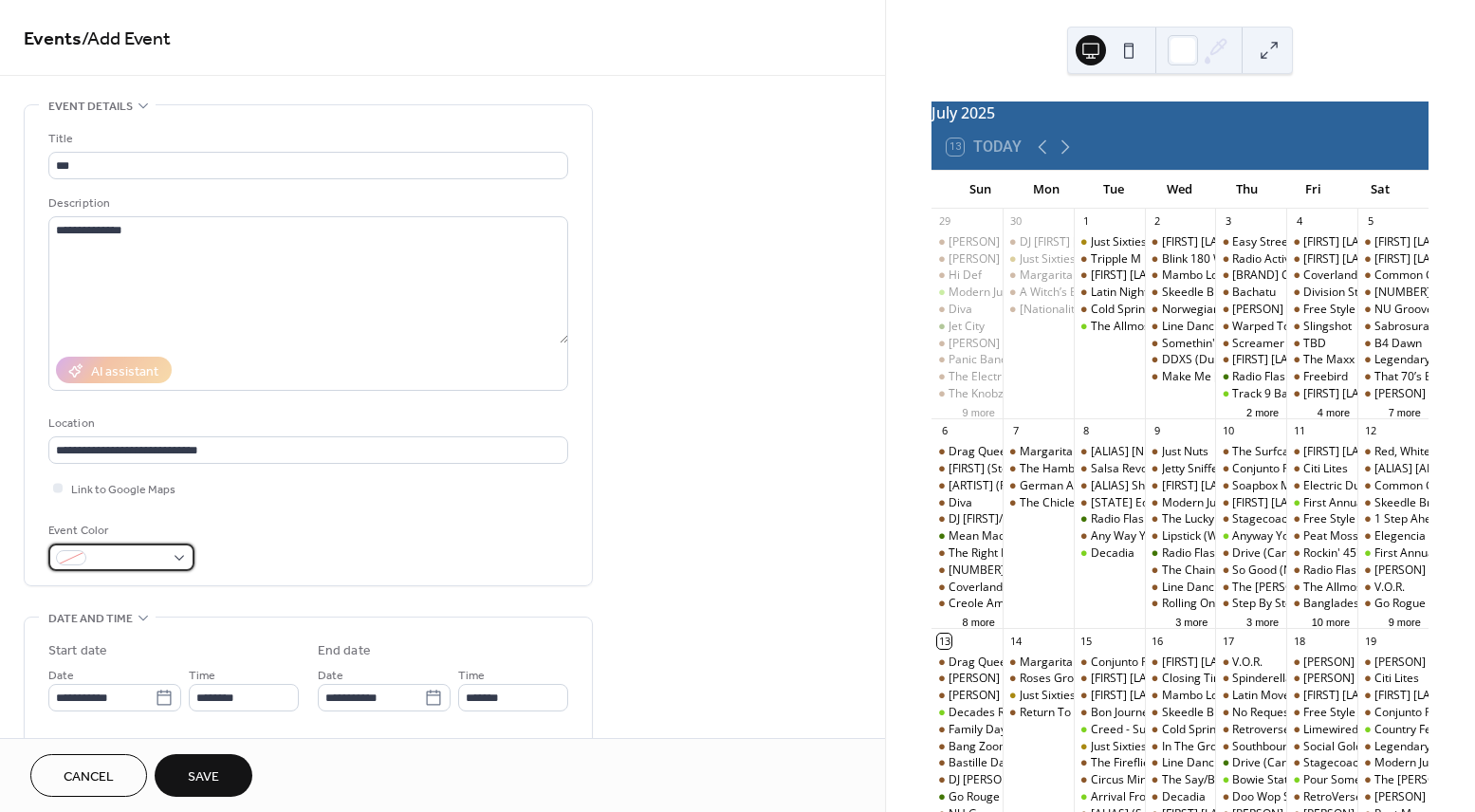 click at bounding box center [121, 557] 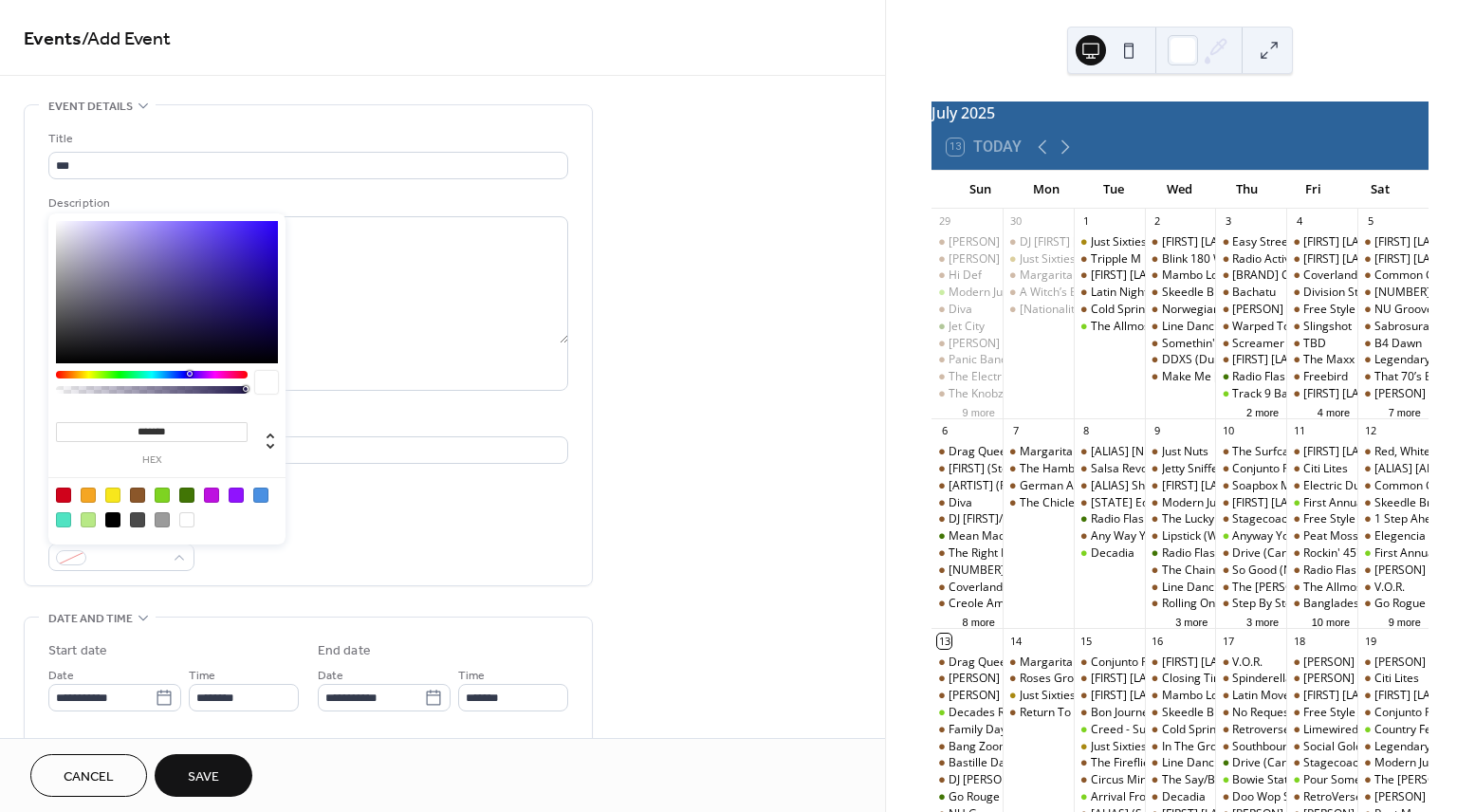 click at bounding box center (138, 495) 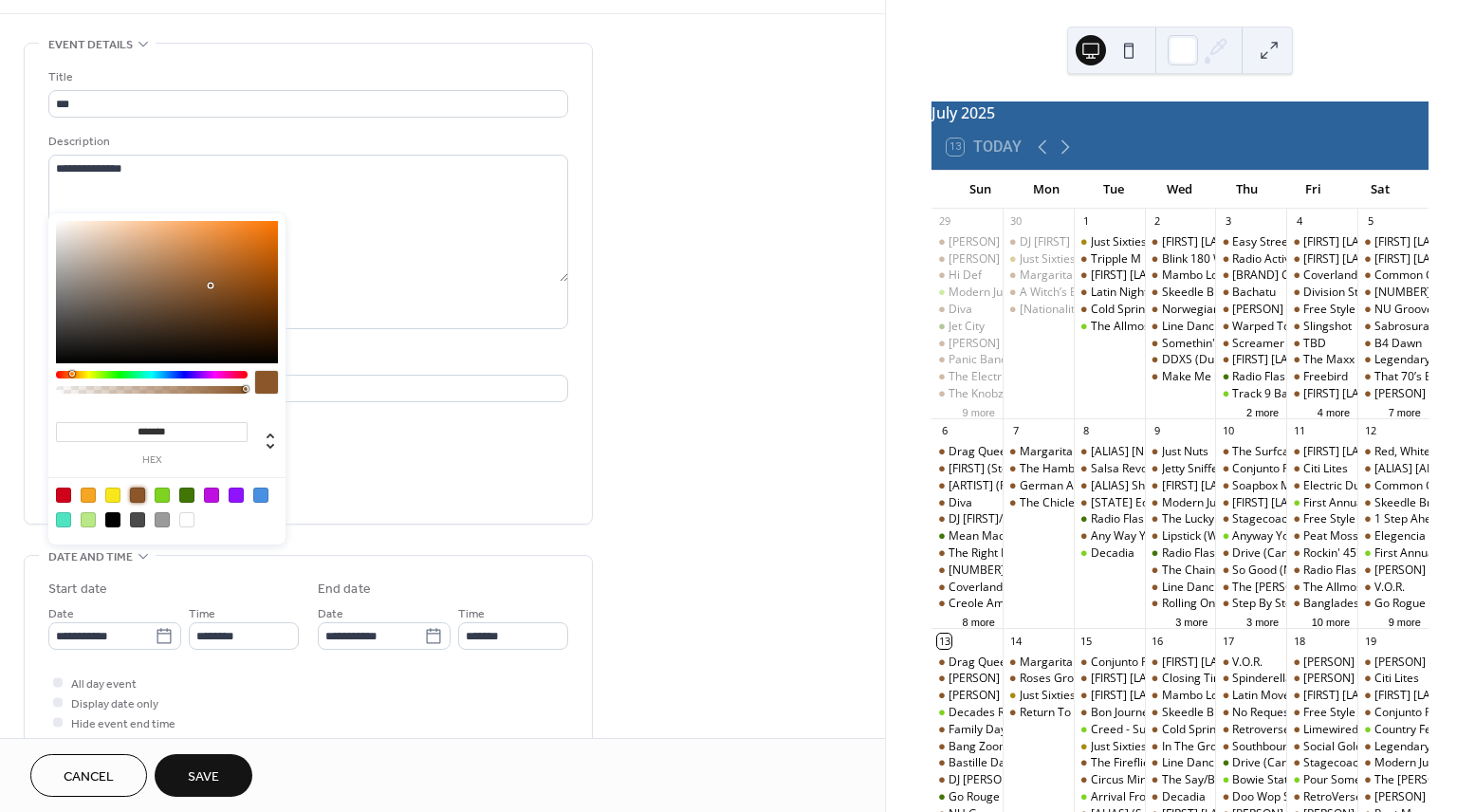 scroll, scrollTop: 95, scrollLeft: 0, axis: vertical 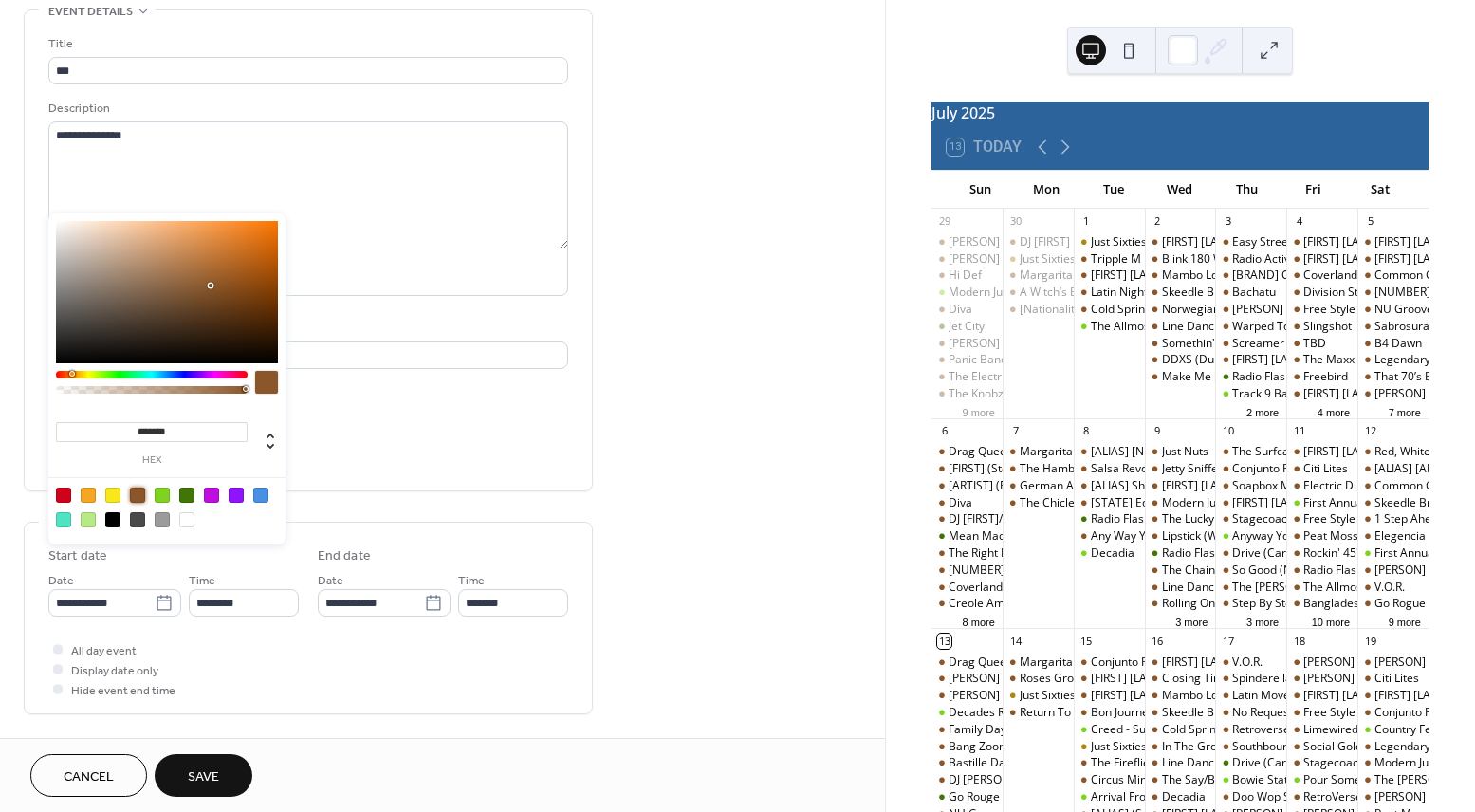 click on "Event Color #8B572AFF" at bounding box center [308, 451] 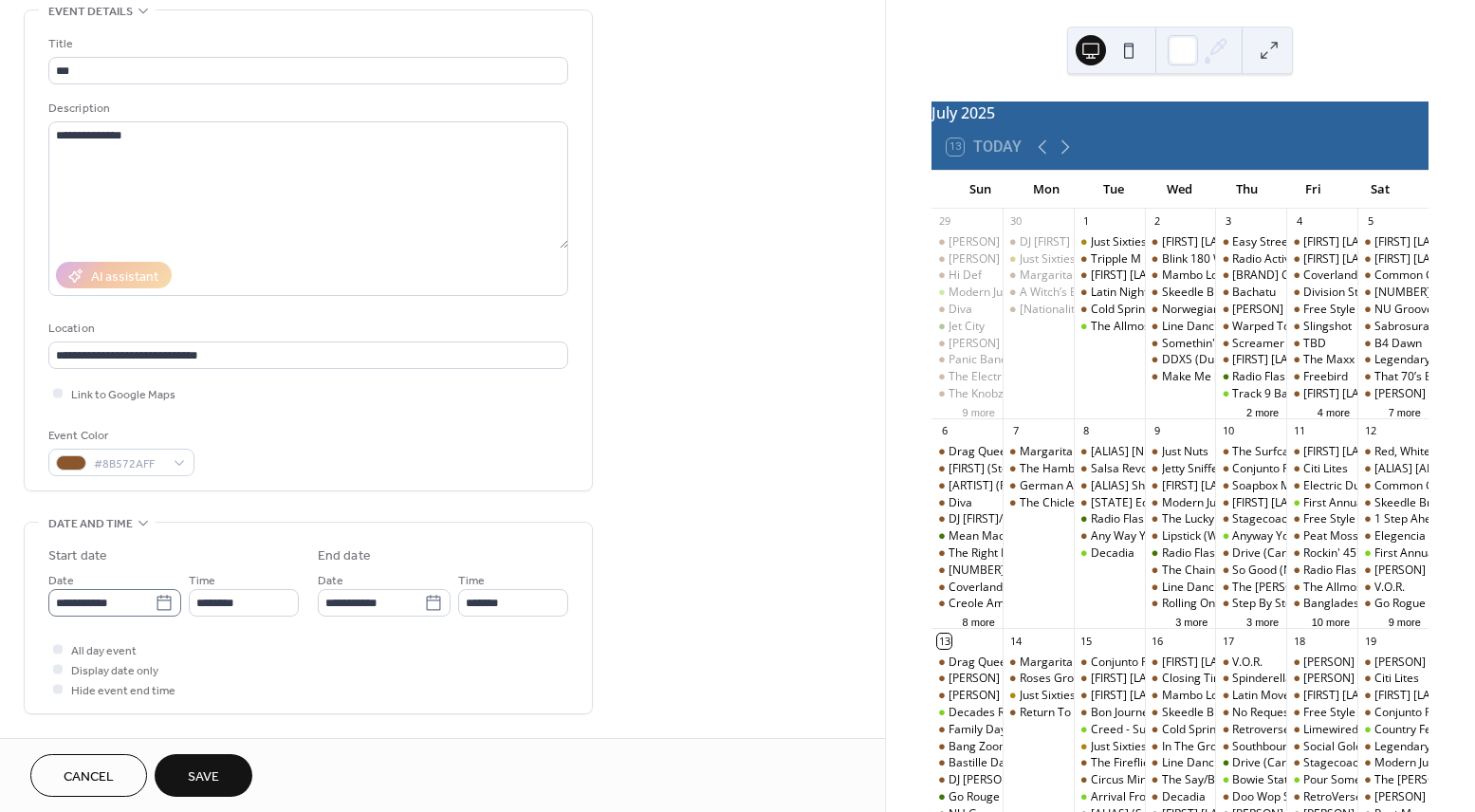 click 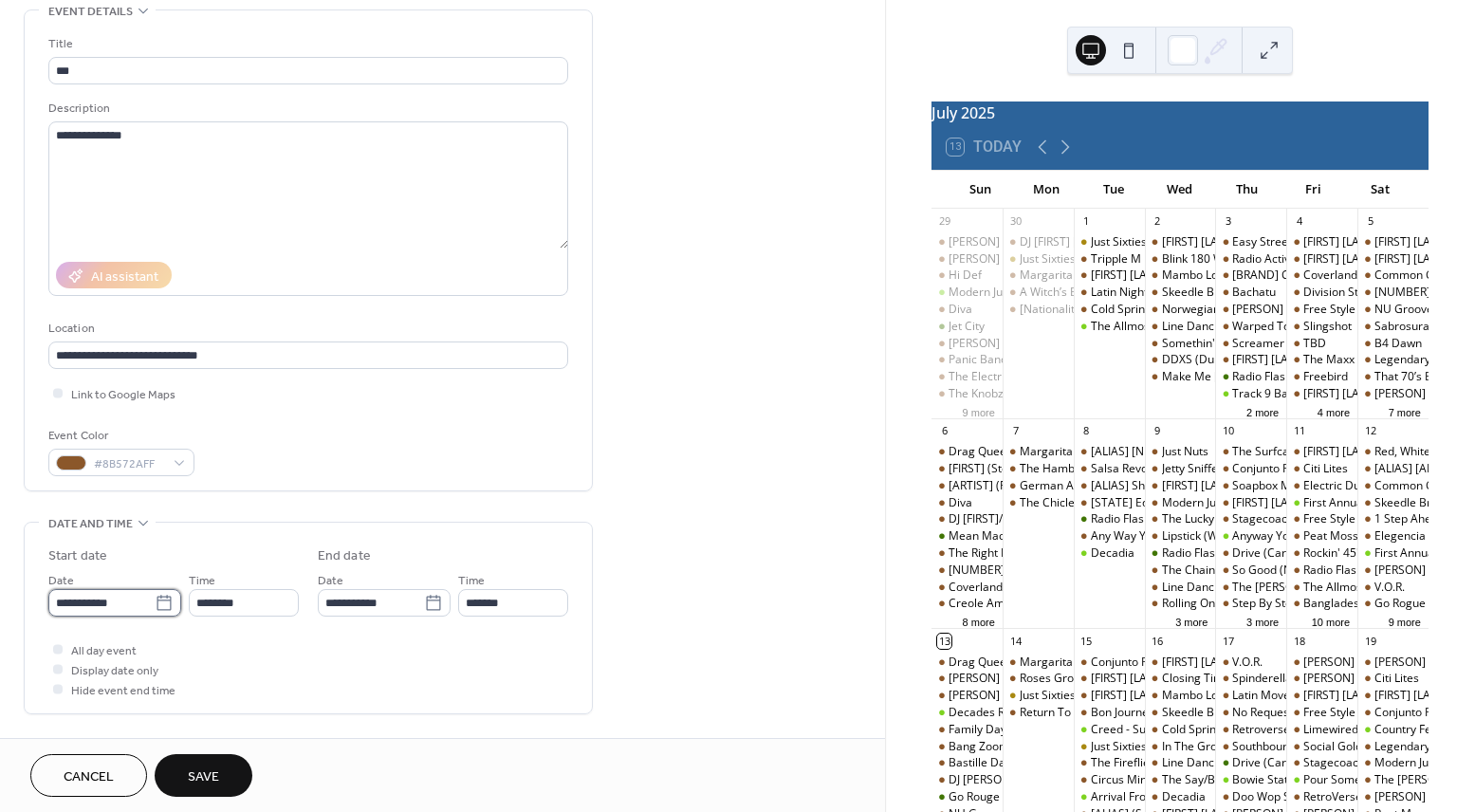 click on "**********" at bounding box center (101, 602) 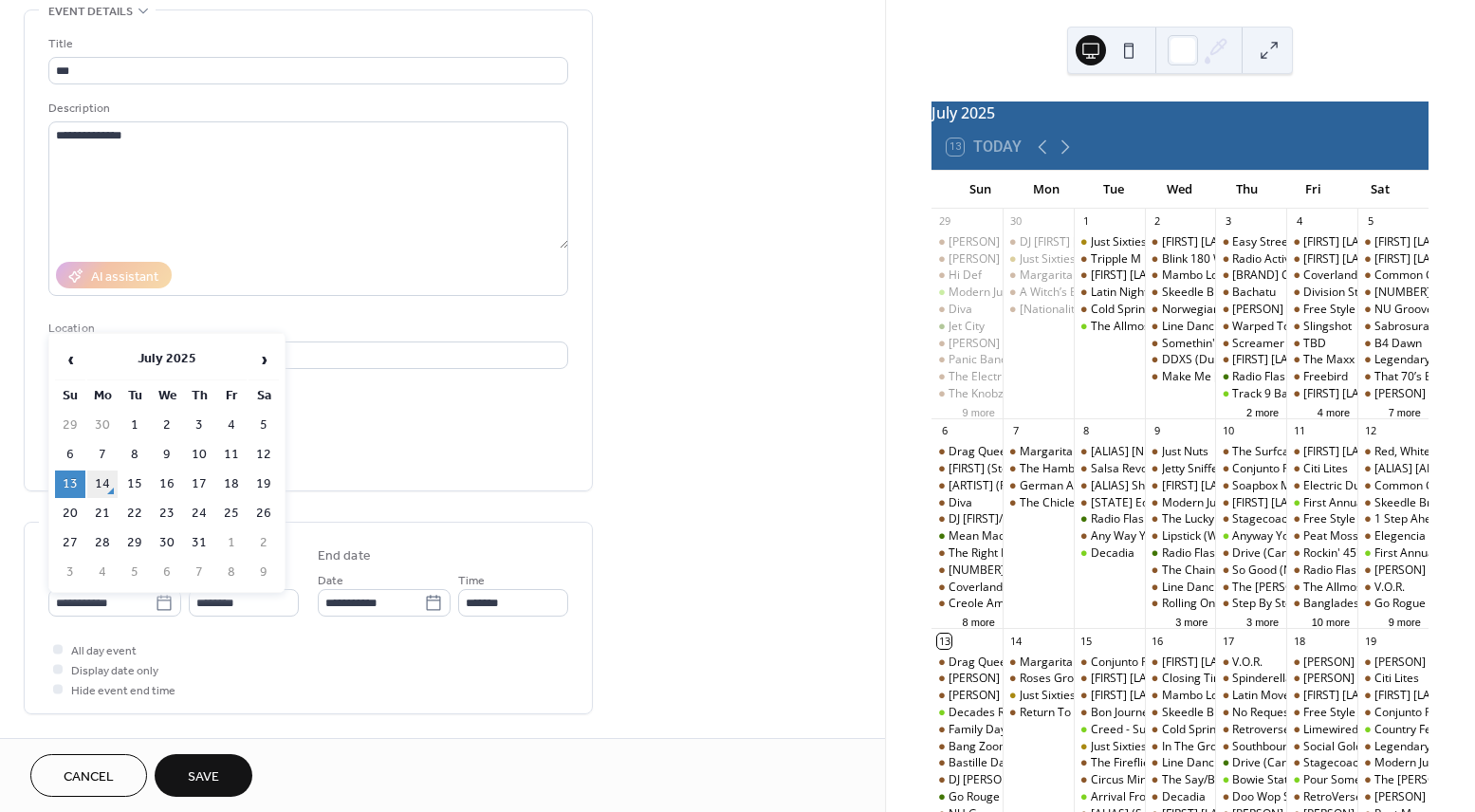 click on "14" at bounding box center (102, 484) 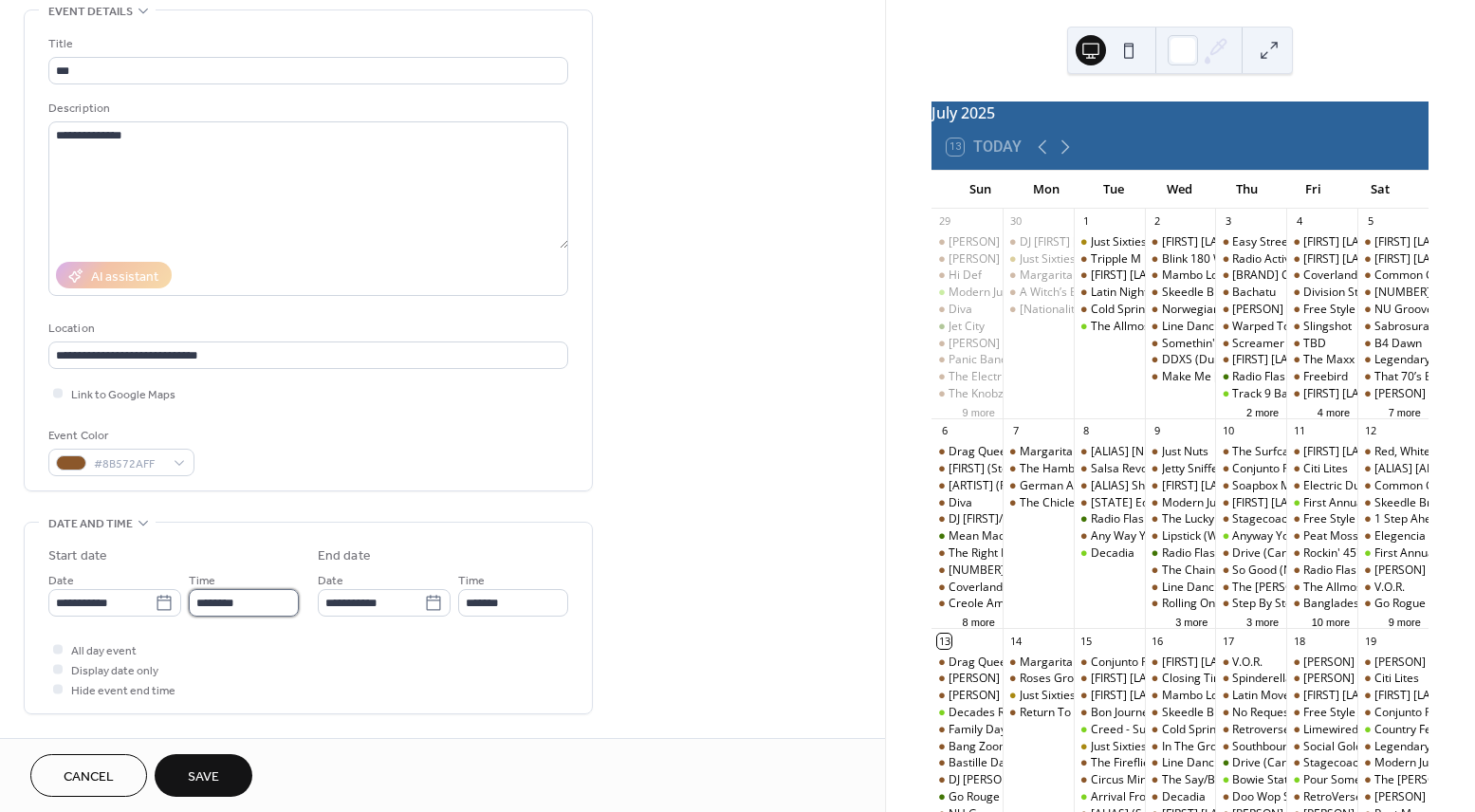 click on "********" at bounding box center [244, 602] 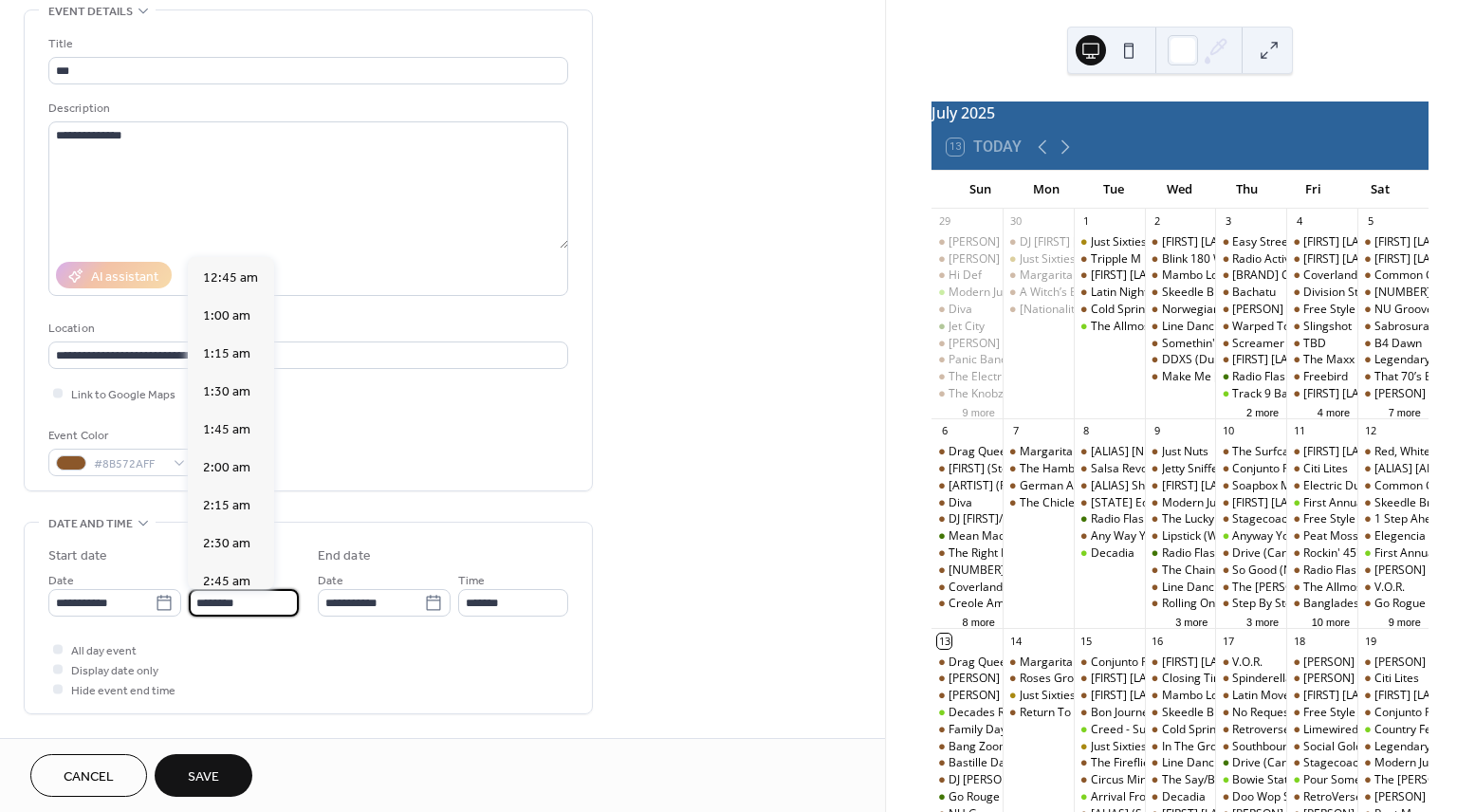 scroll, scrollTop: 72, scrollLeft: 0, axis: vertical 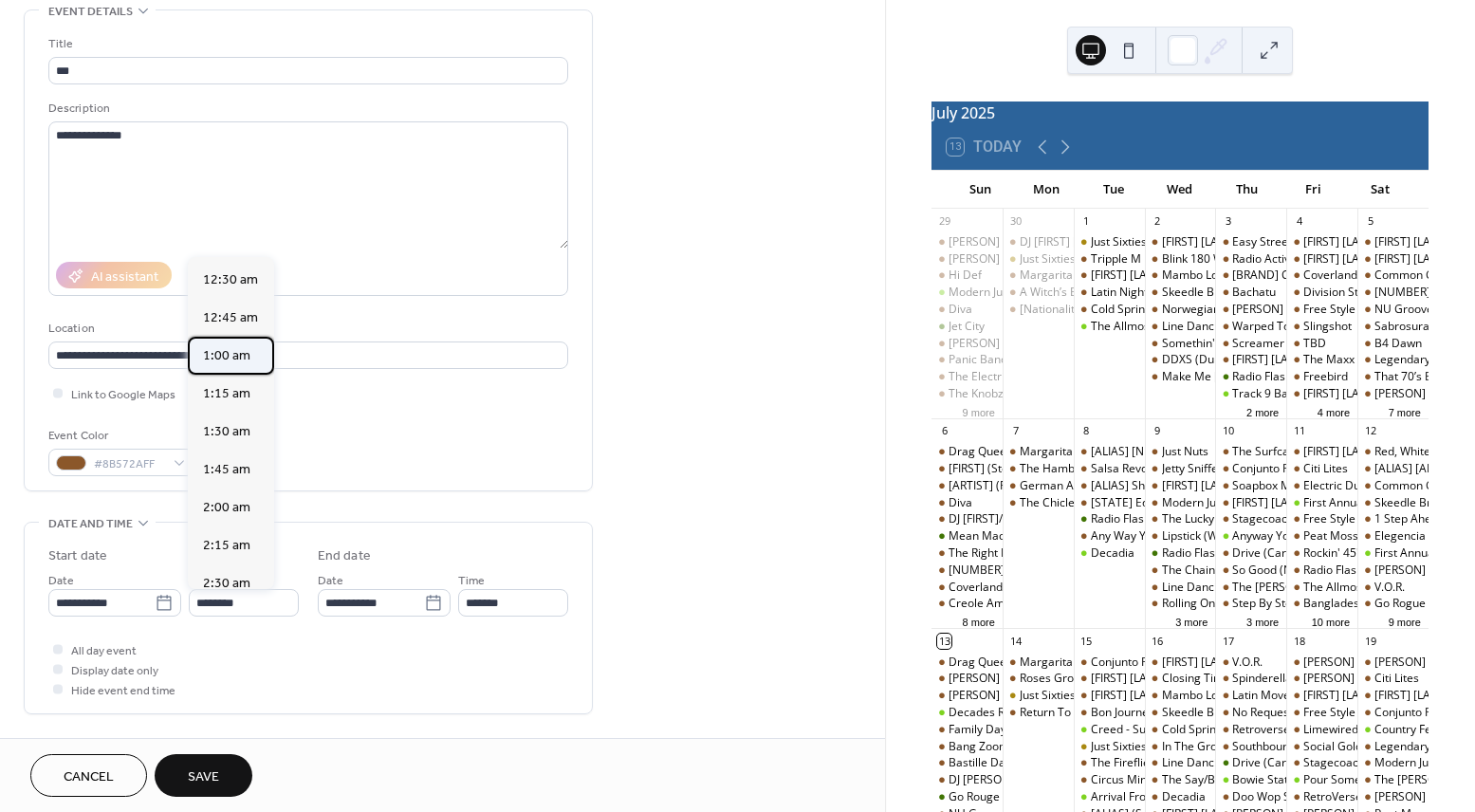 click on "1:00 am" at bounding box center (227, 356) 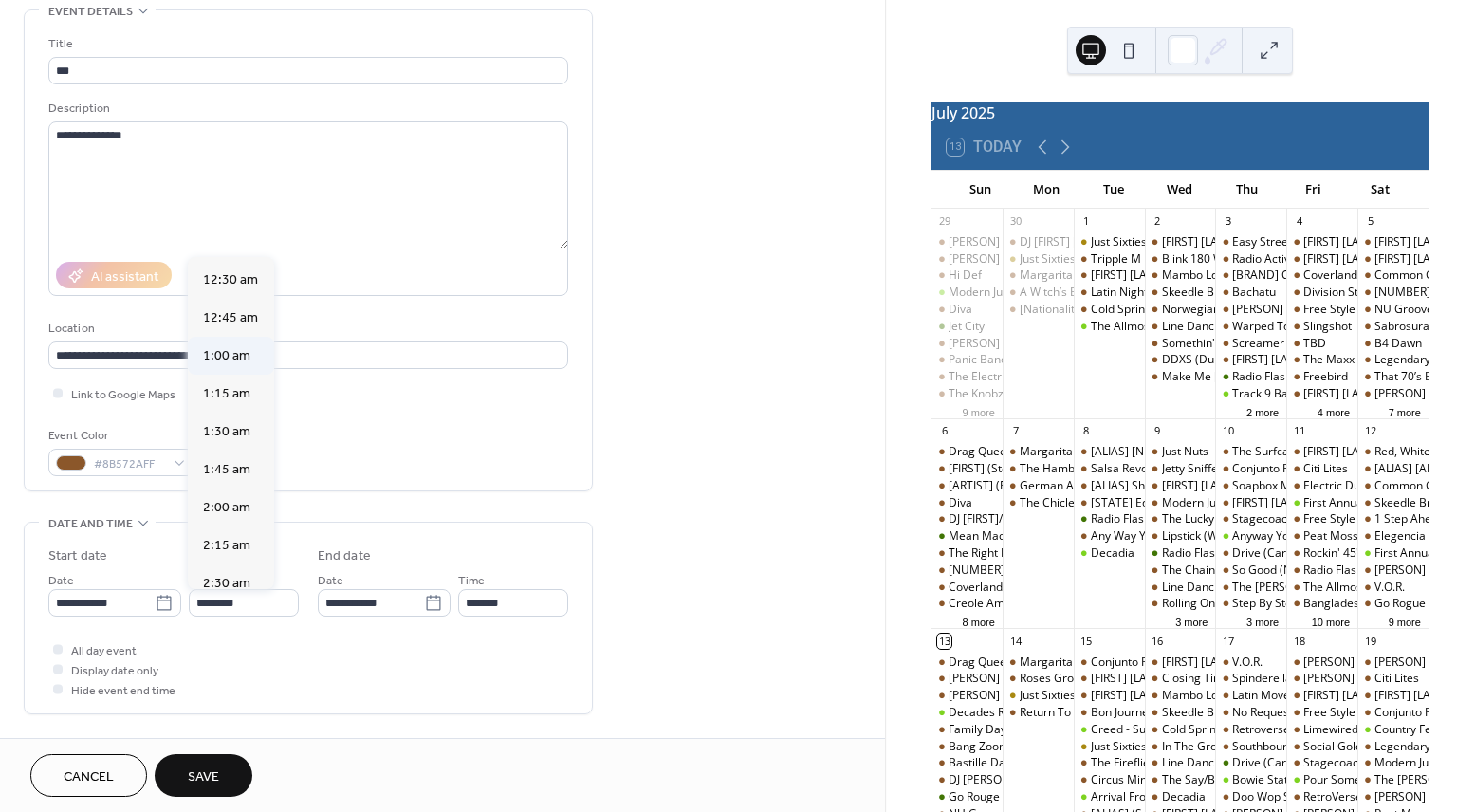 type on "*******" 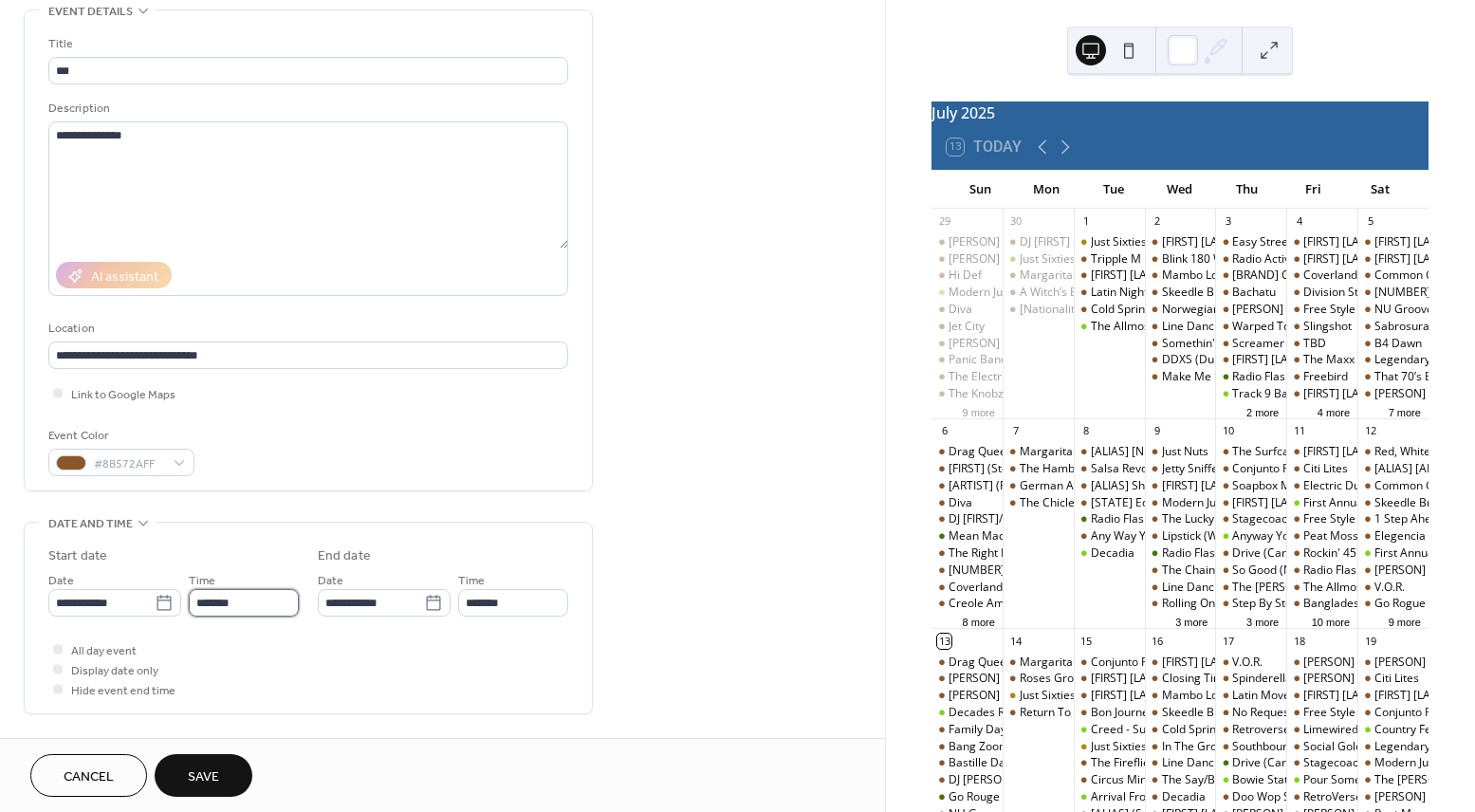 click on "*******" at bounding box center [244, 602] 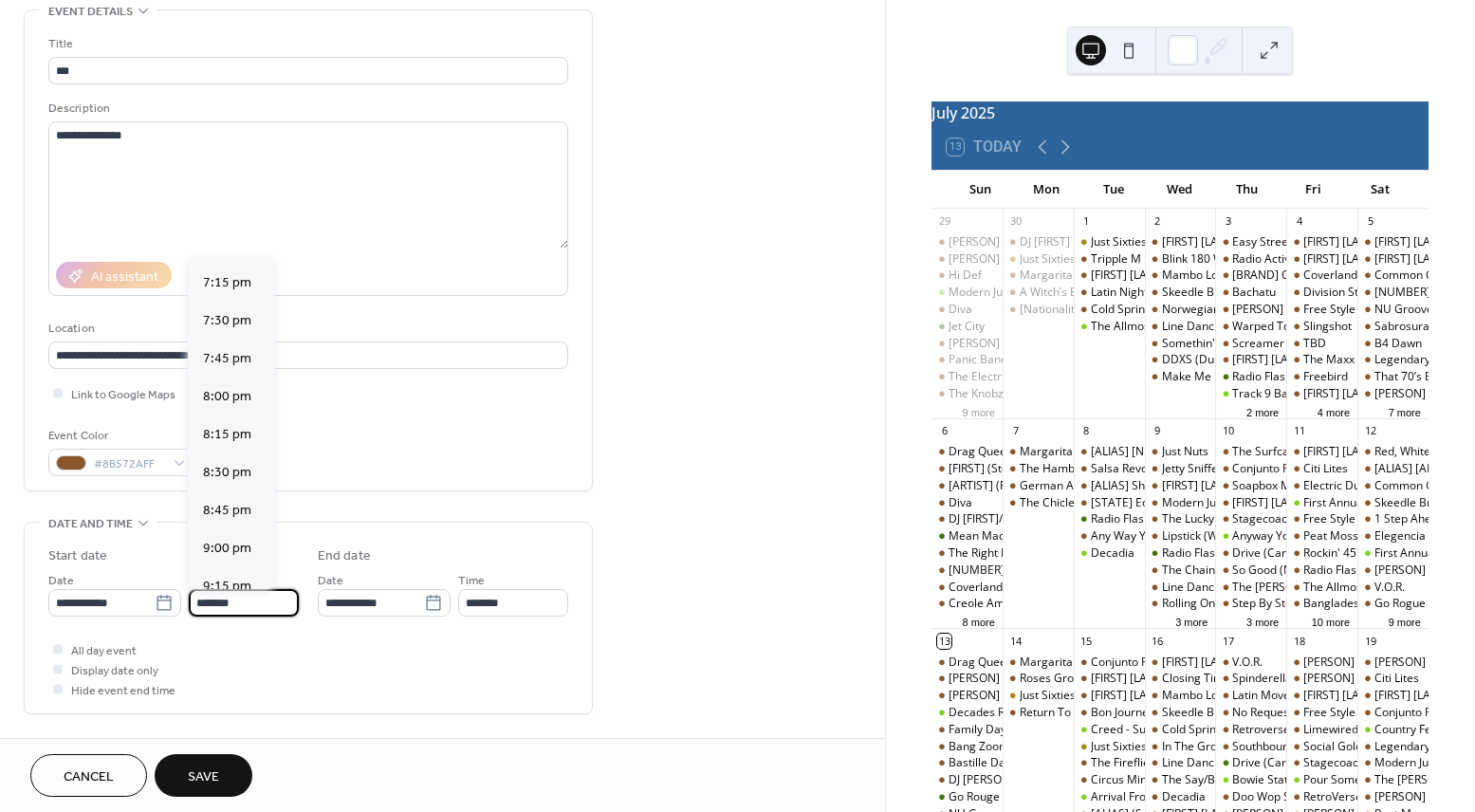 scroll, scrollTop: 2931, scrollLeft: 0, axis: vertical 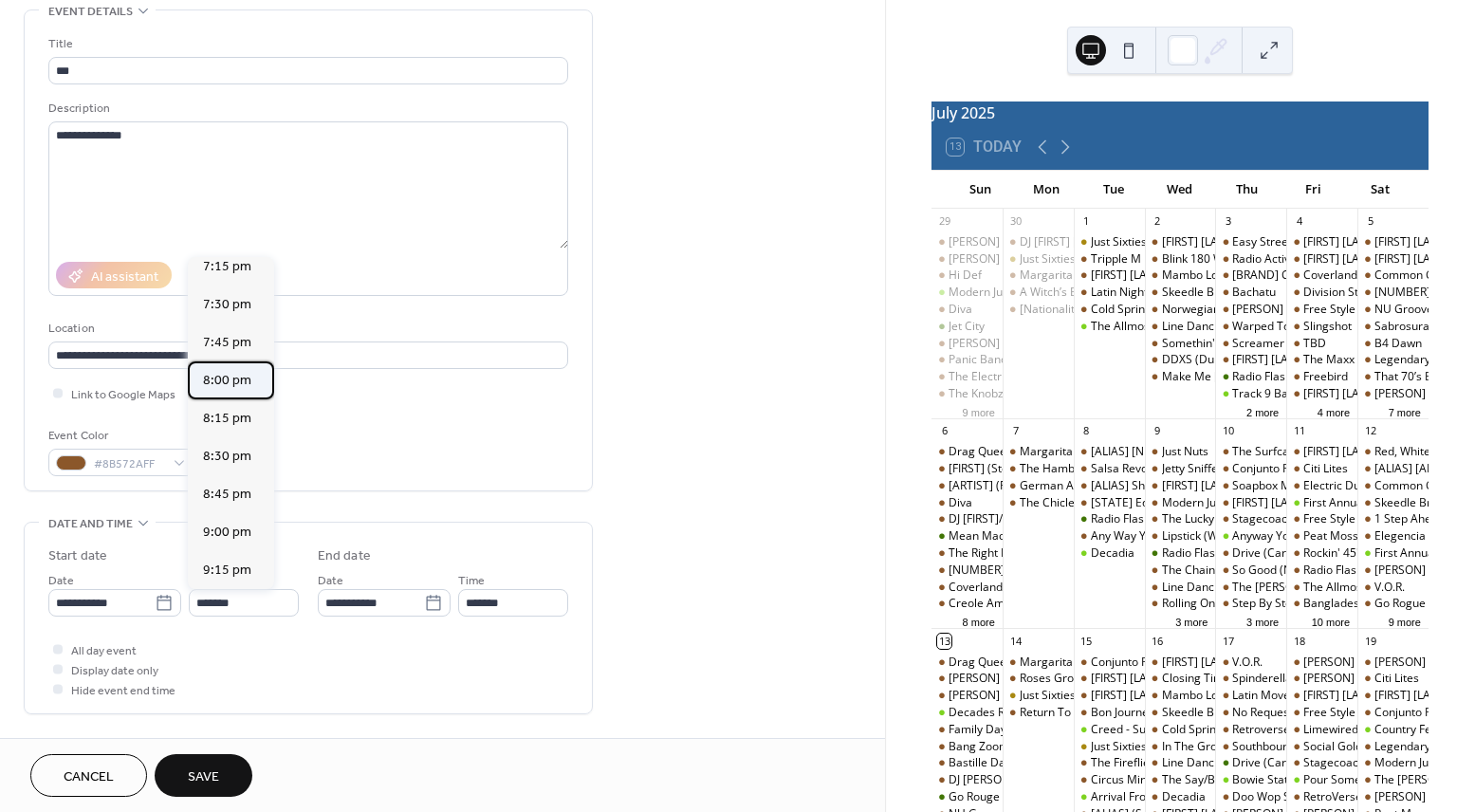 click on "8:00 pm" at bounding box center (227, 380) 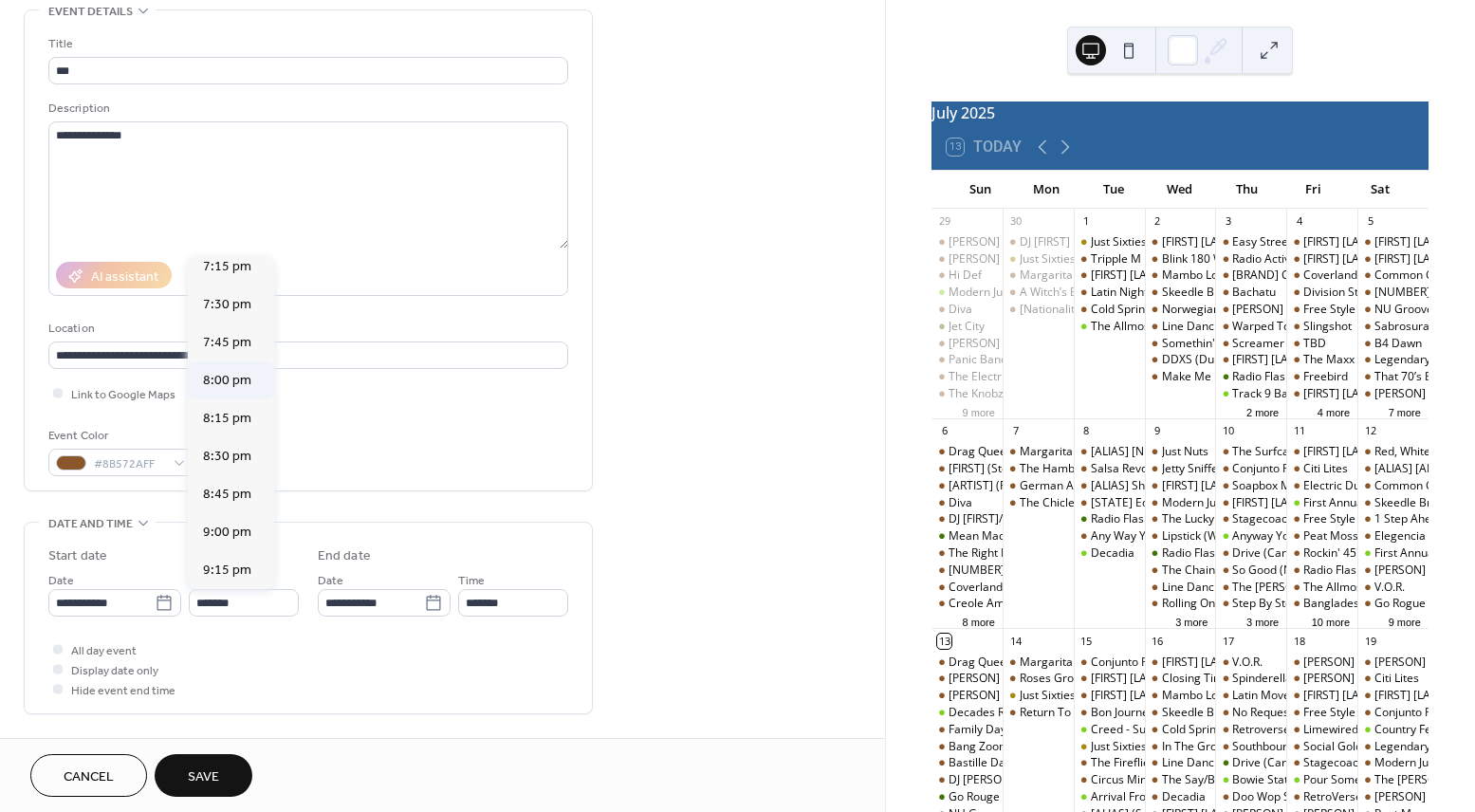 type on "*******" 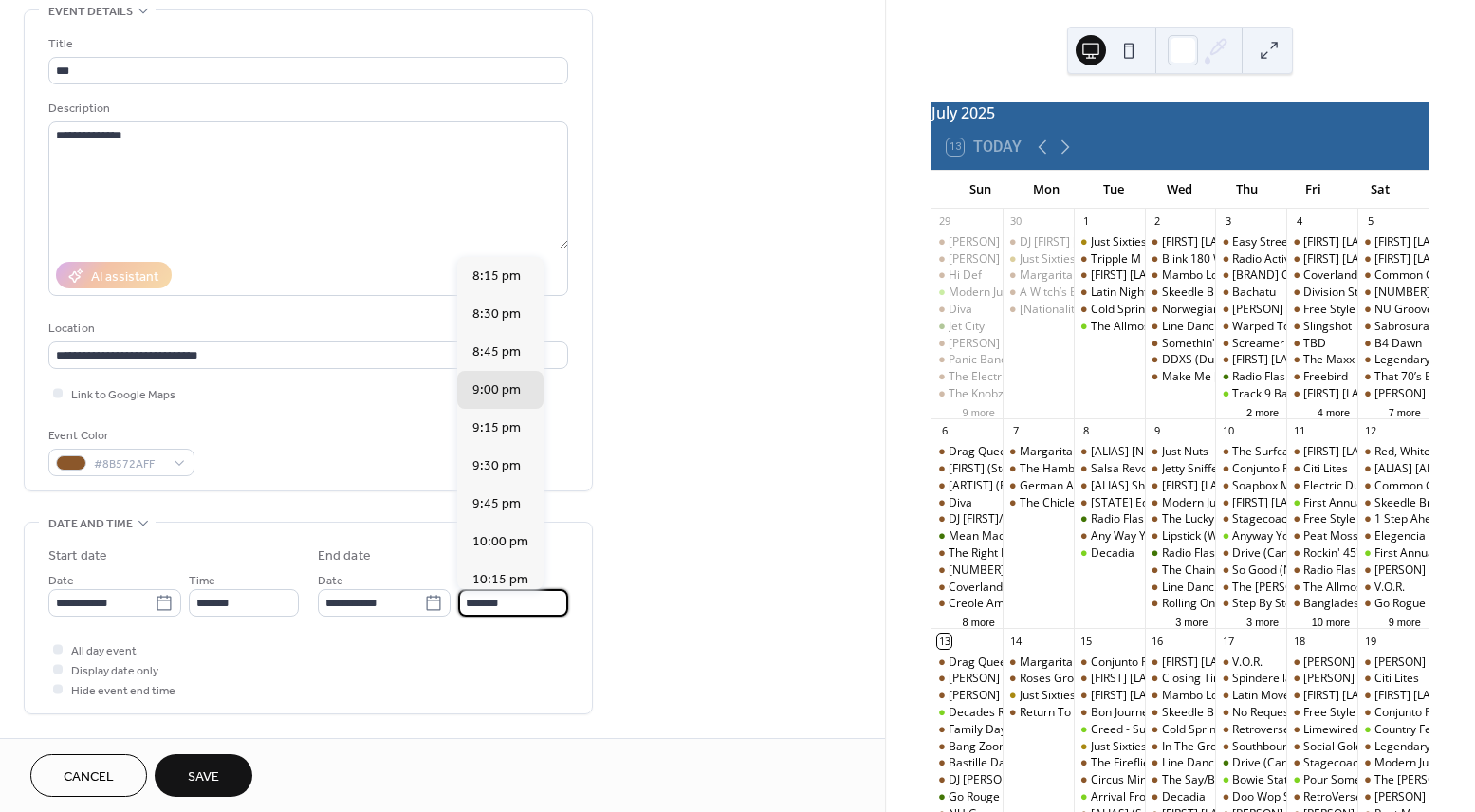 click on "*******" at bounding box center [513, 602] 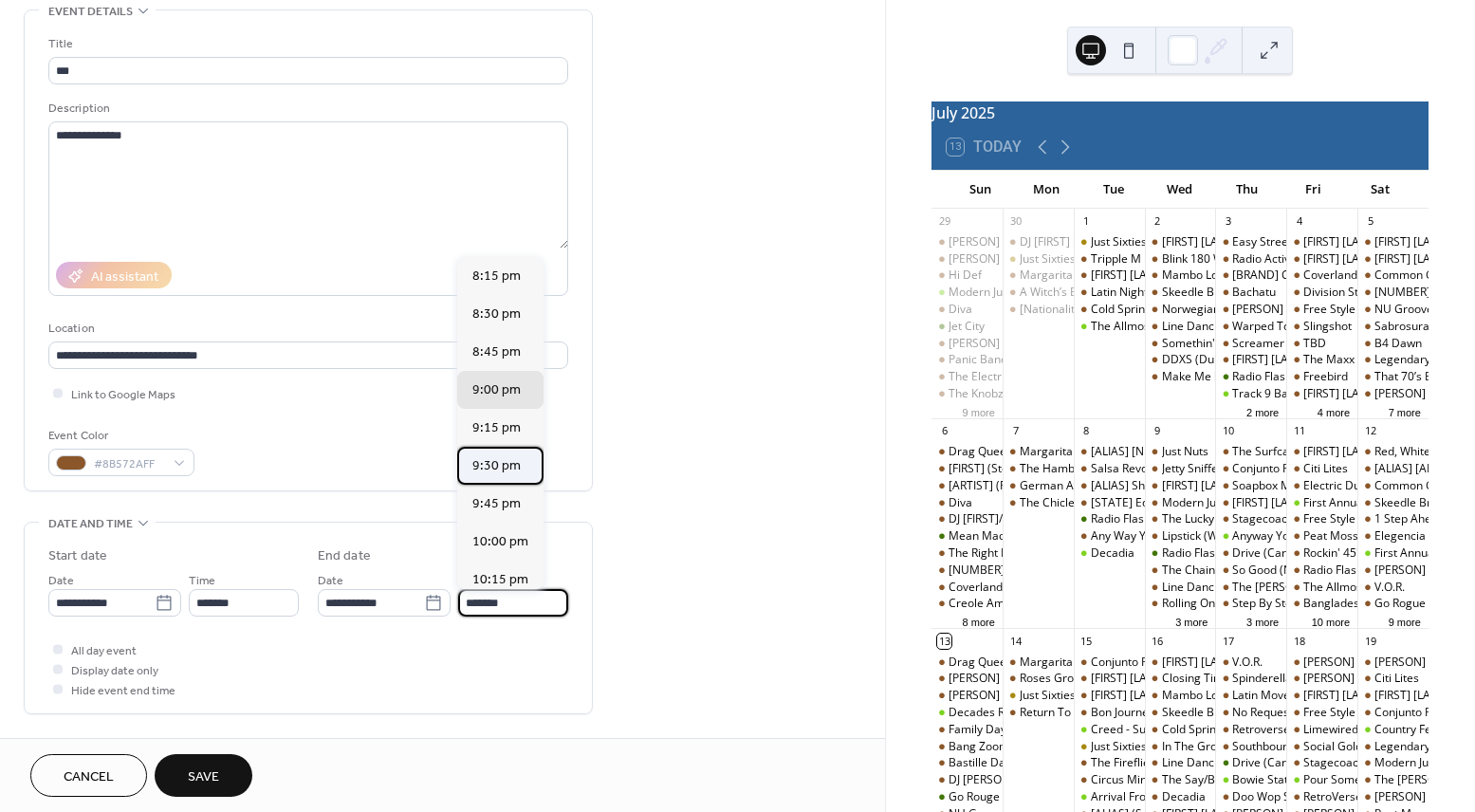 click on "9:30 pm" at bounding box center (496, 466) 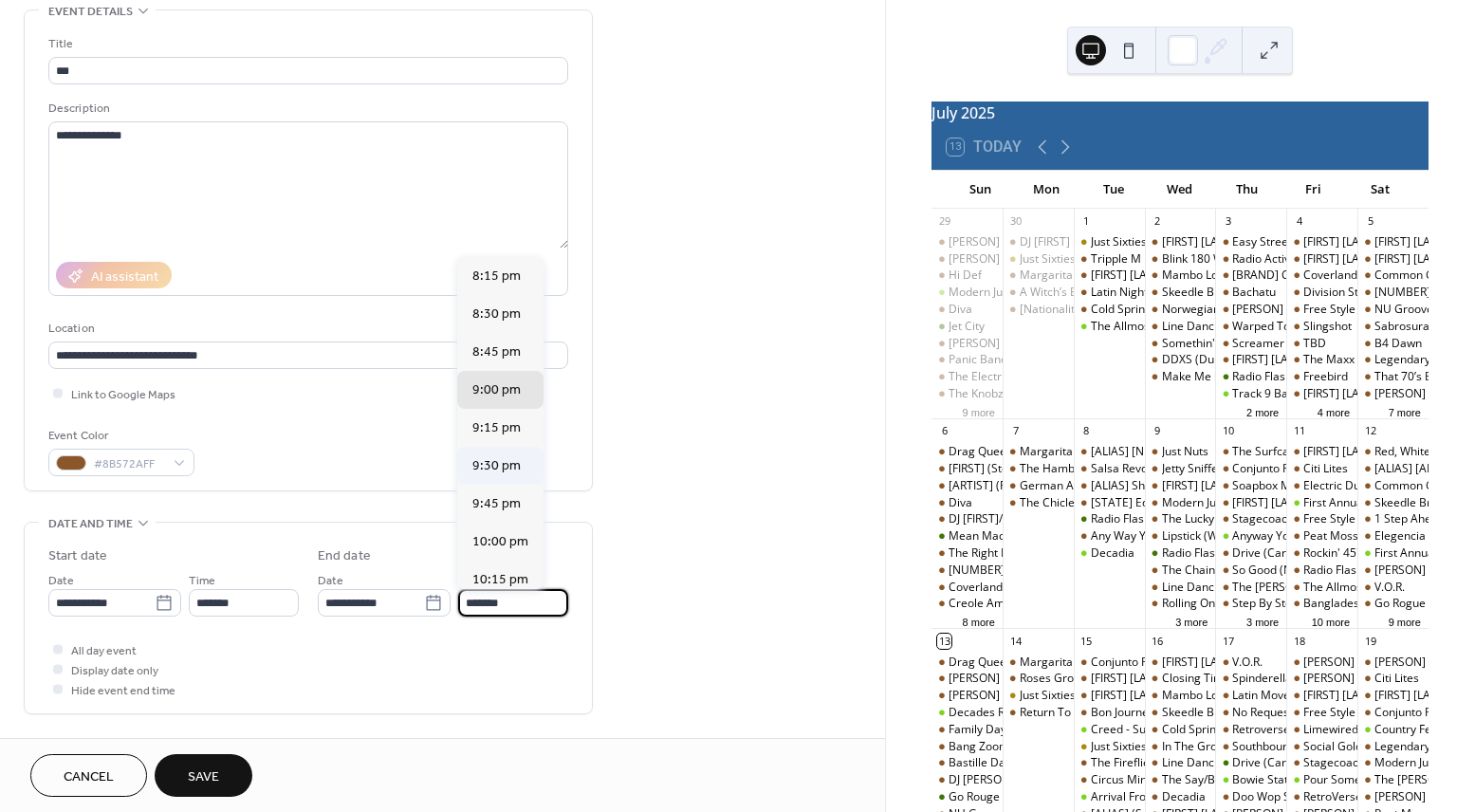 type on "*******" 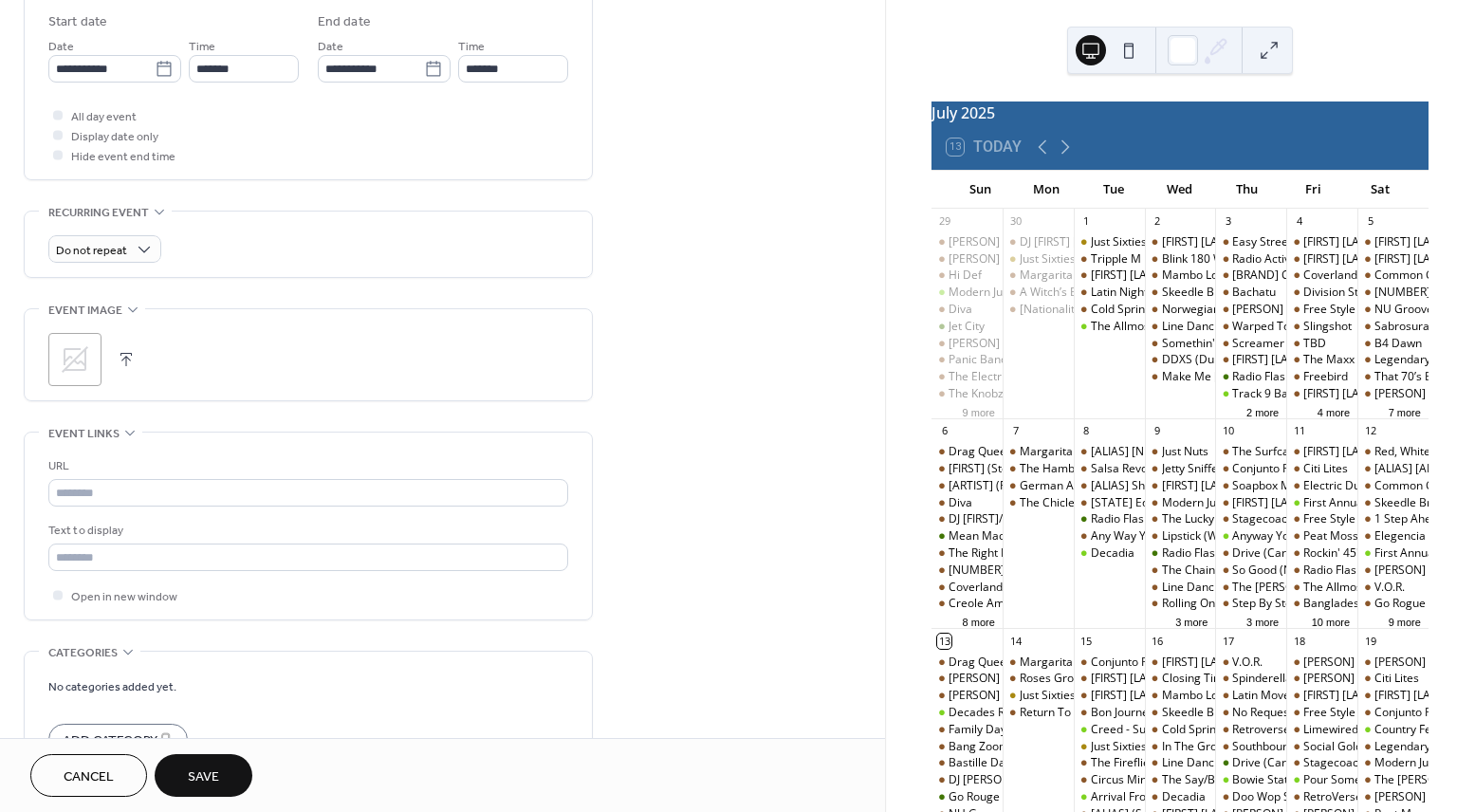 scroll, scrollTop: 664, scrollLeft: 0, axis: vertical 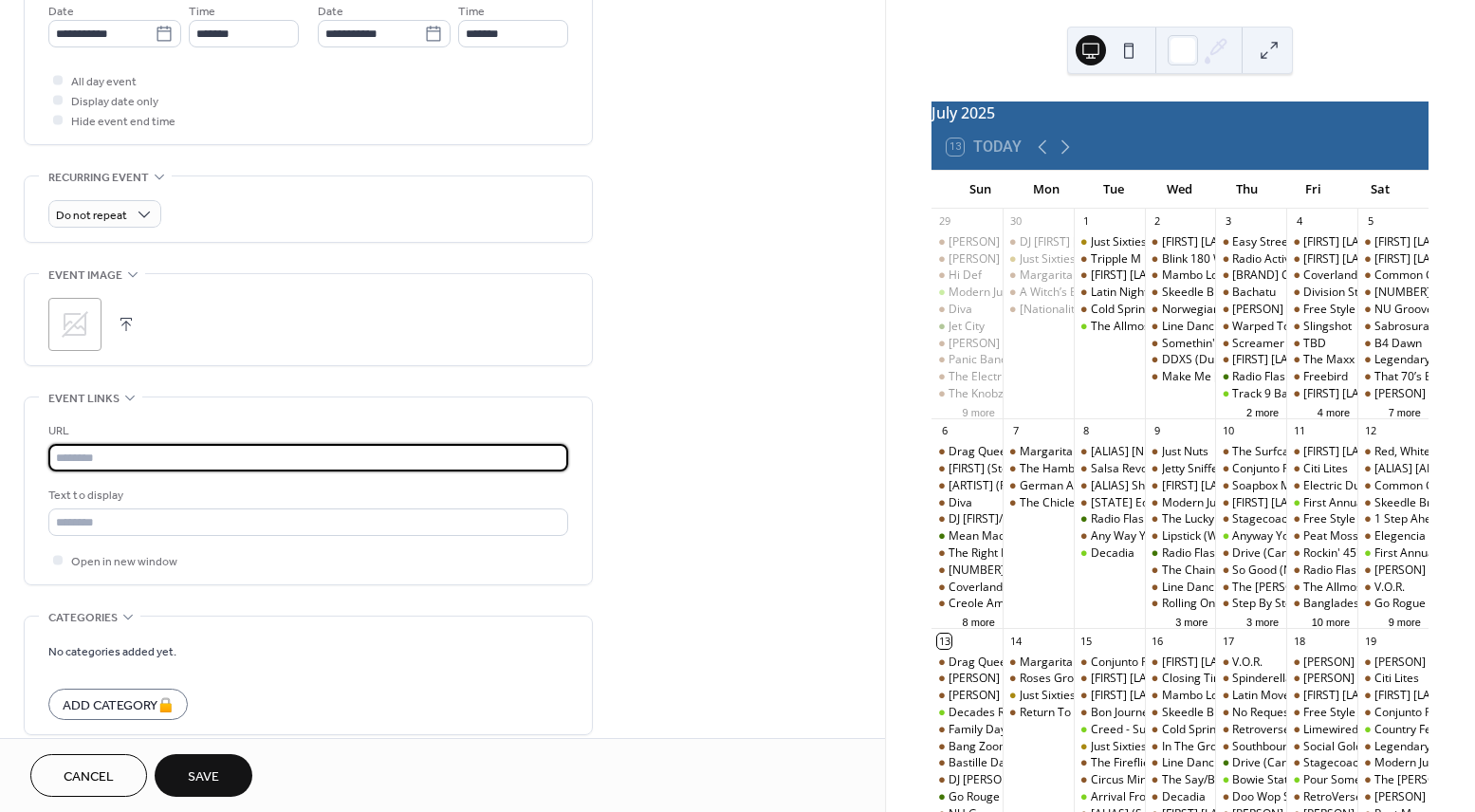 click at bounding box center (308, 457) 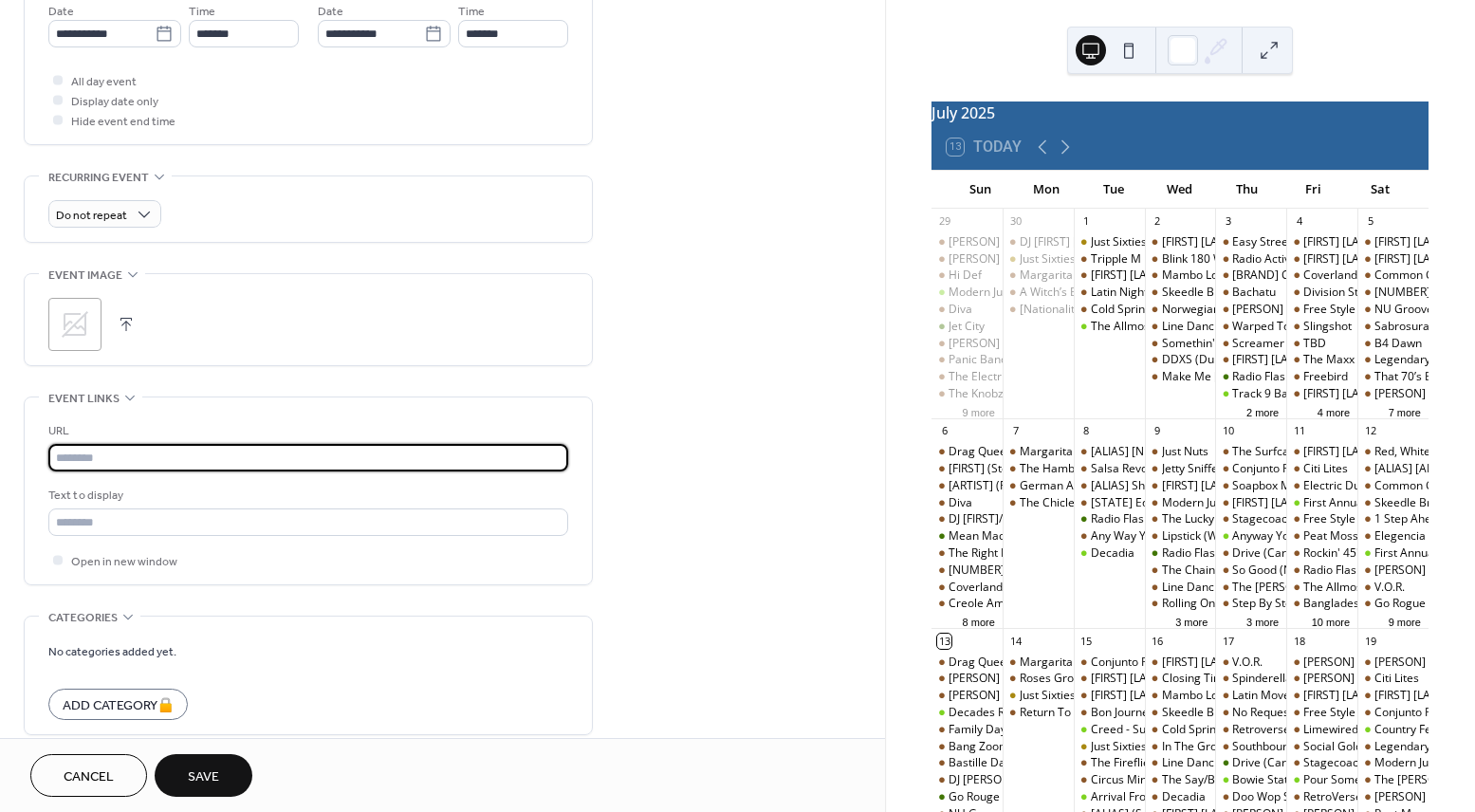paste on "**********" 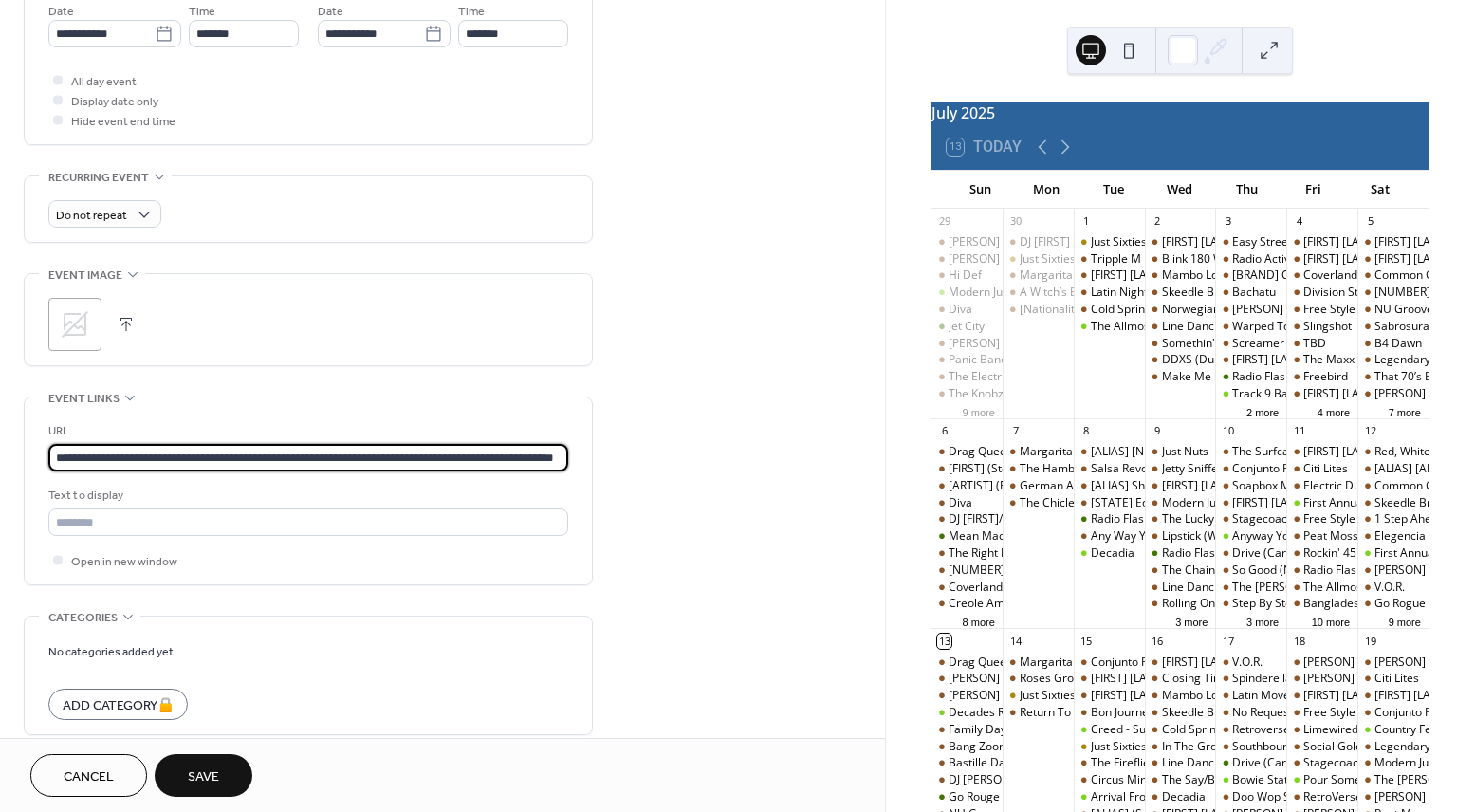 scroll, scrollTop: 0, scrollLeft: 117, axis: horizontal 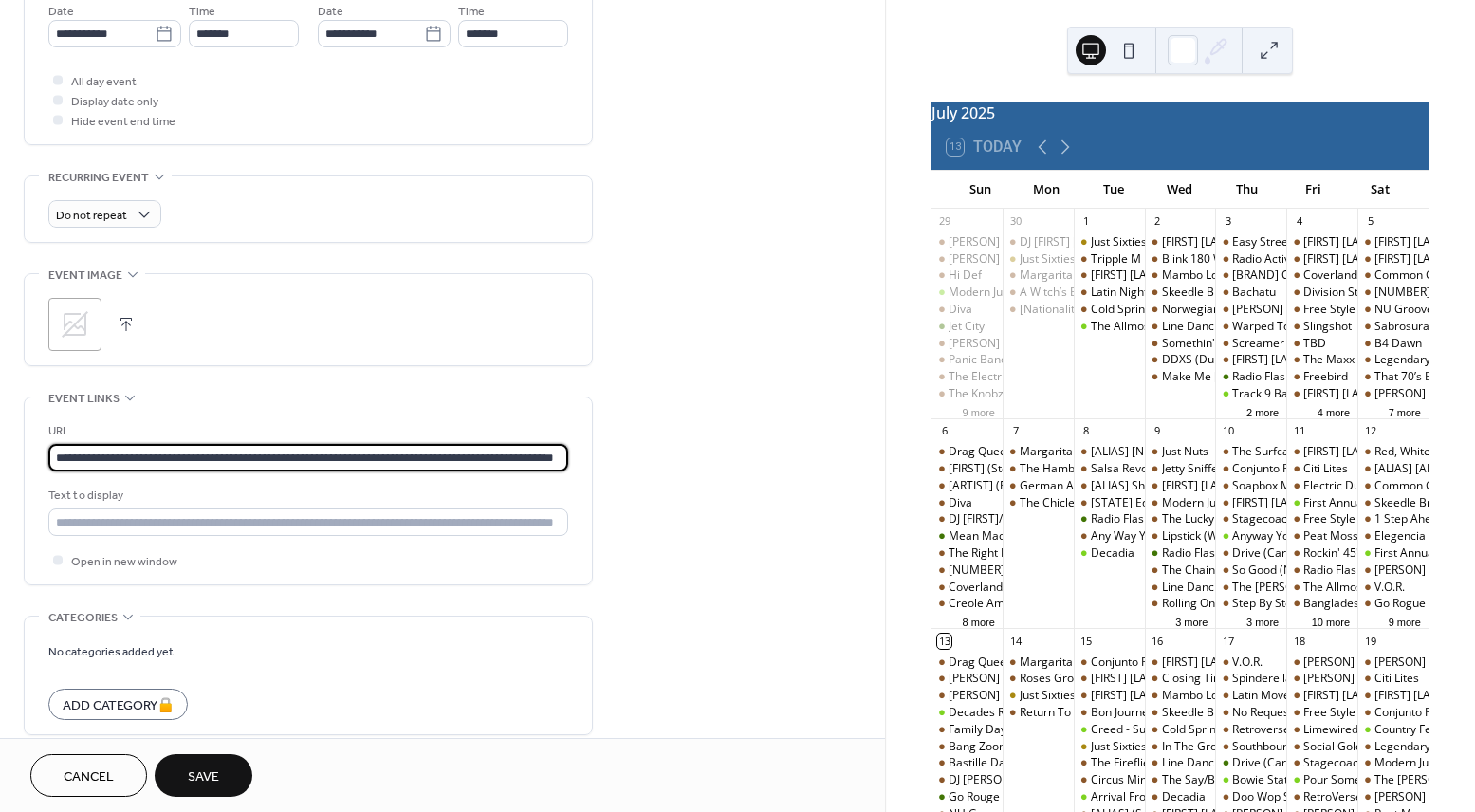 type on "**********" 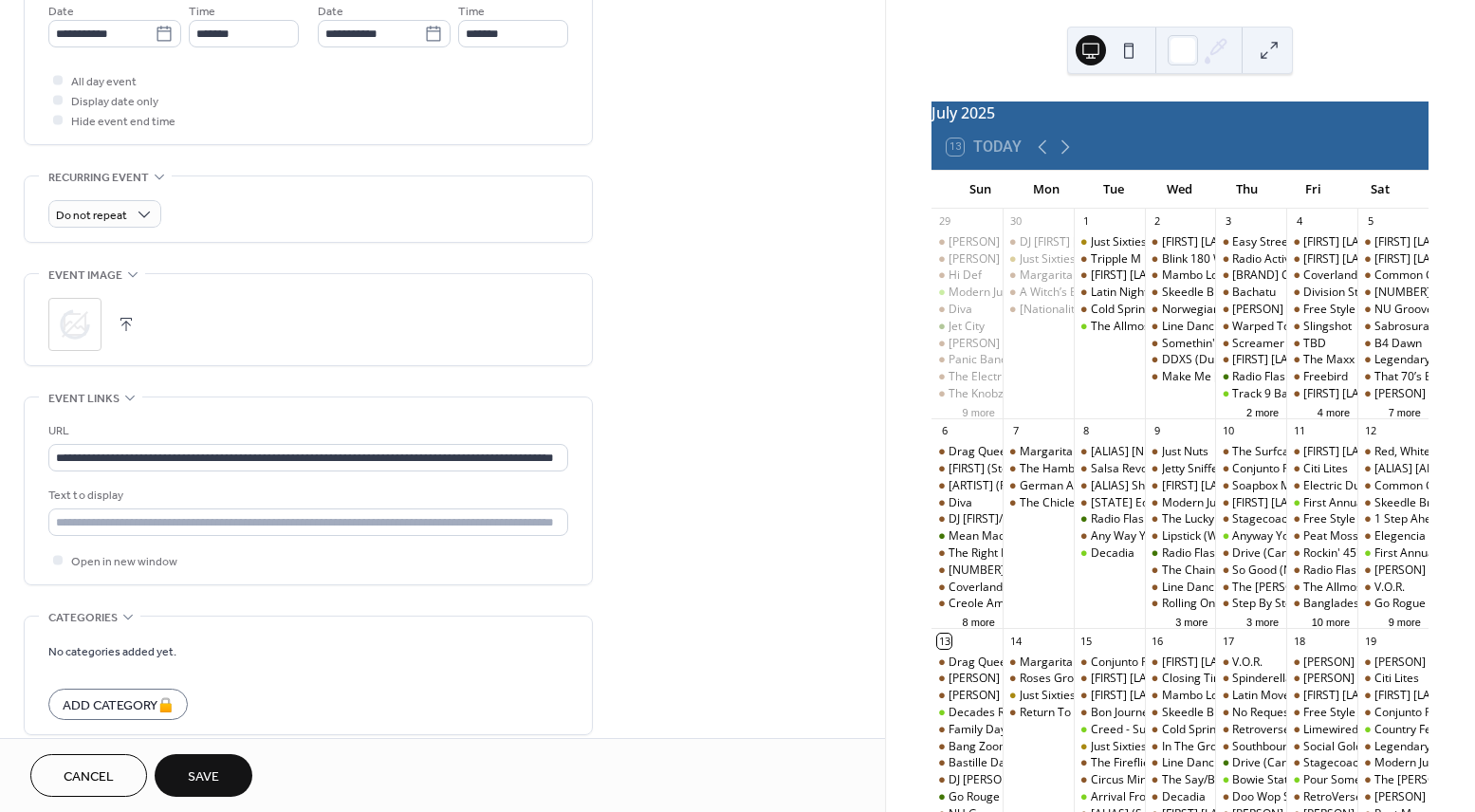 click 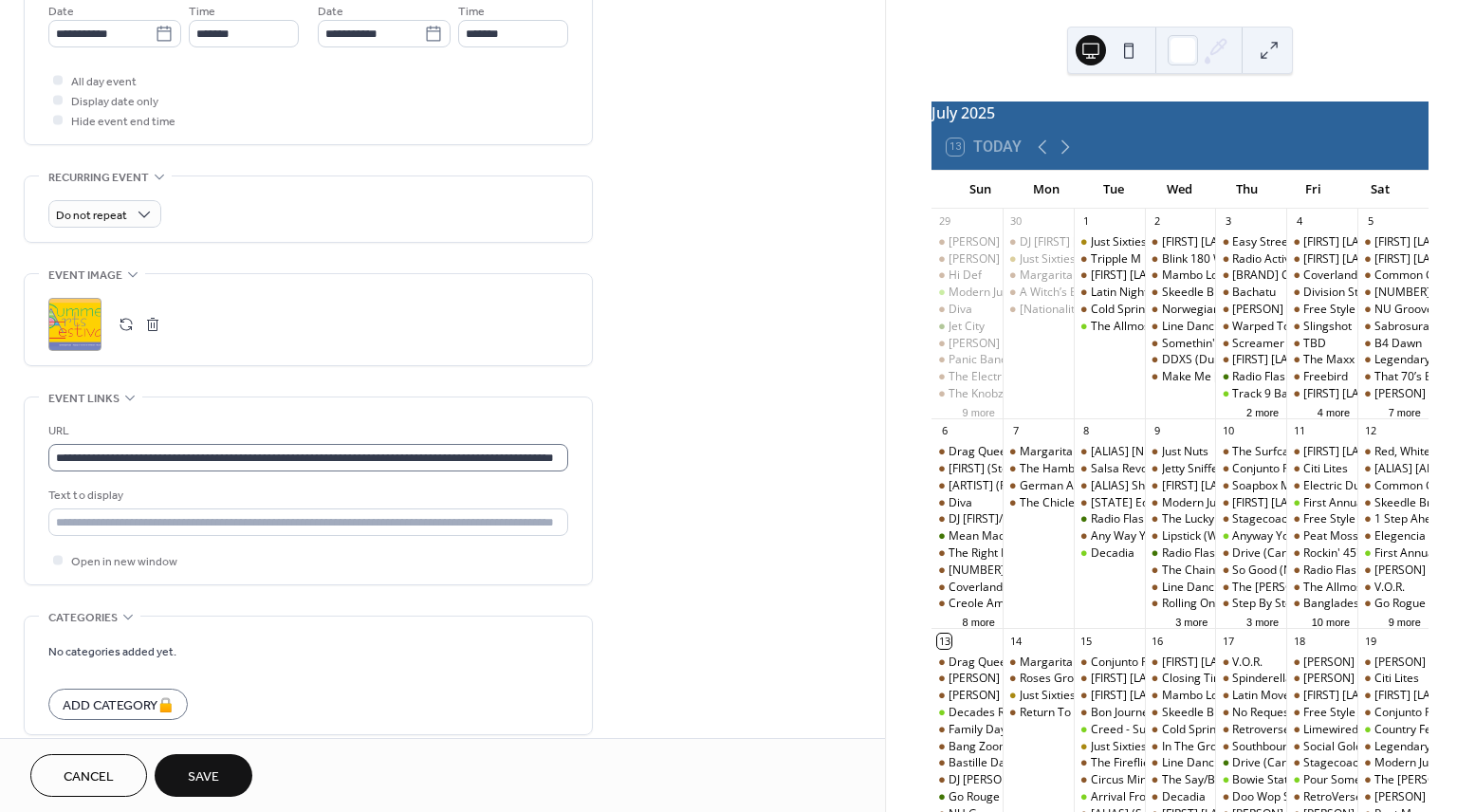 scroll, scrollTop: 1, scrollLeft: 0, axis: vertical 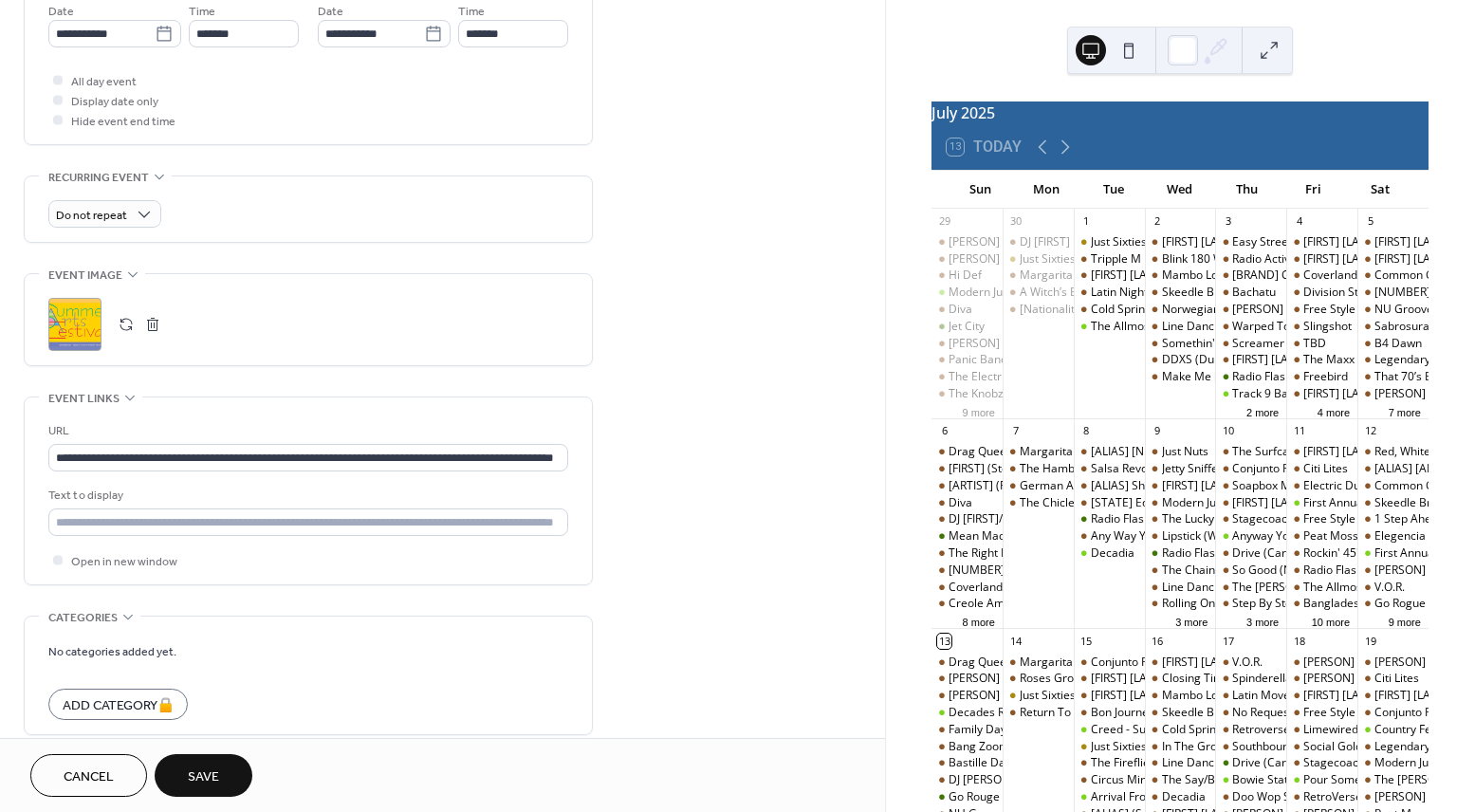 click on "Save" at bounding box center [203, 777] 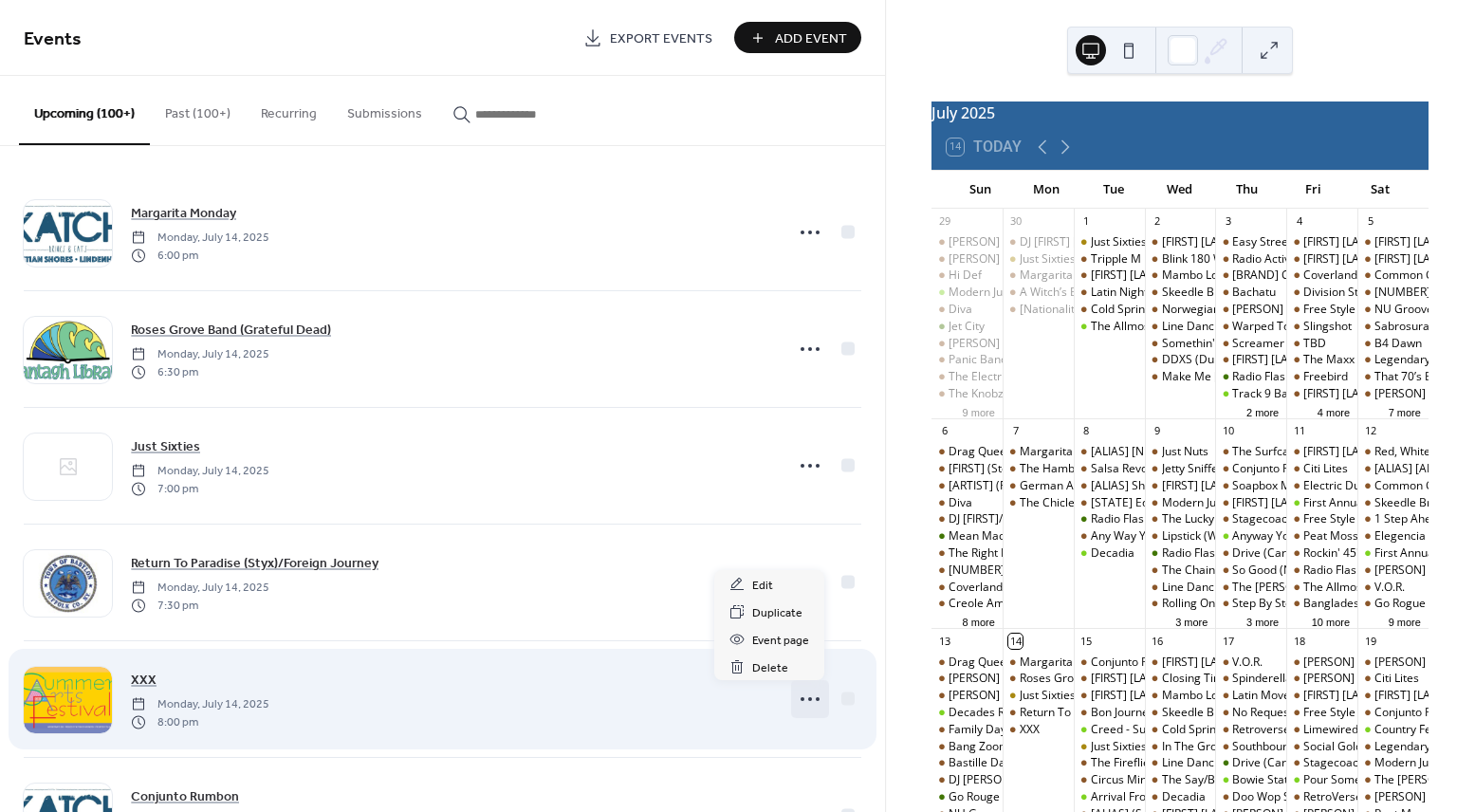 click 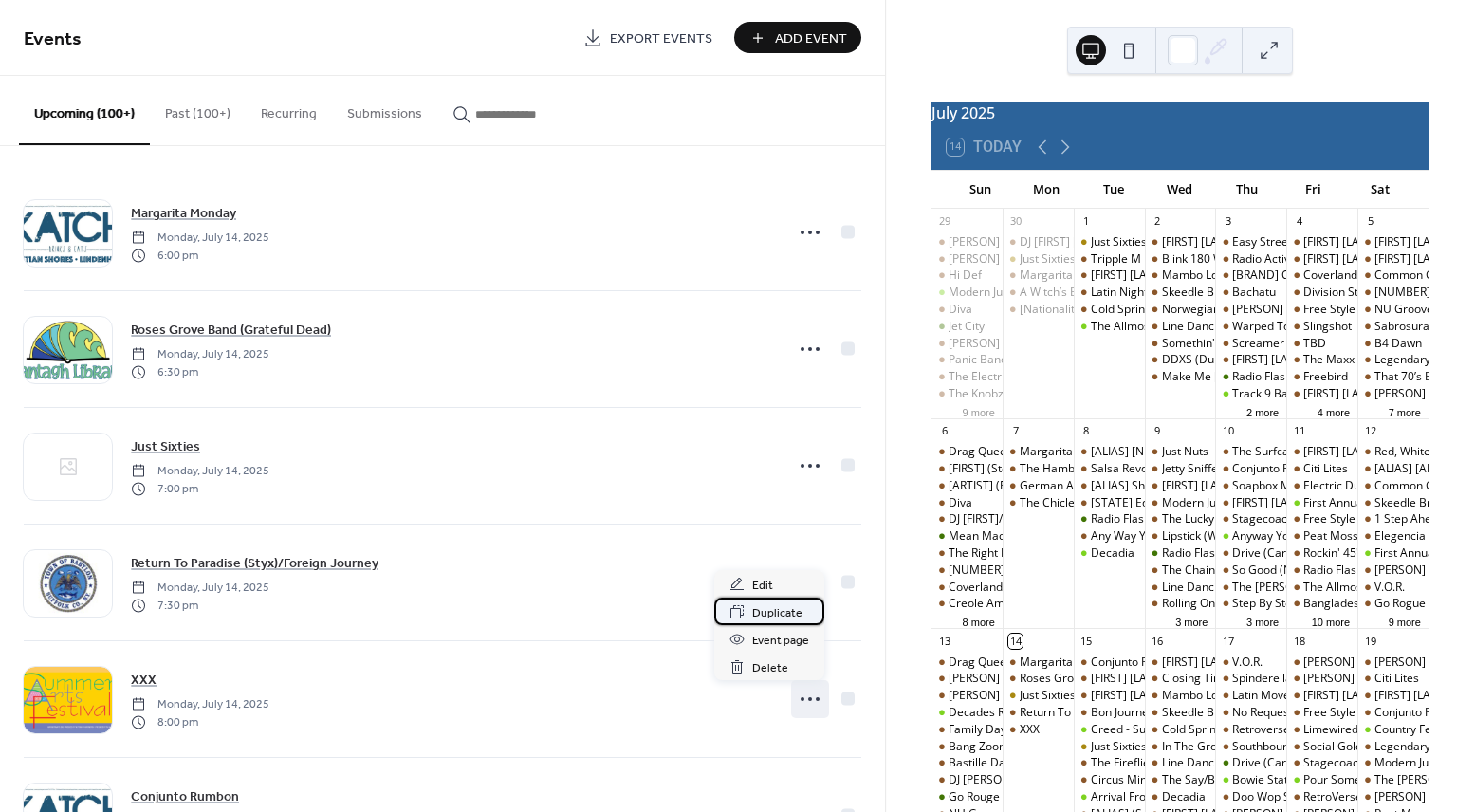 click on "Duplicate" at bounding box center [777, 613] 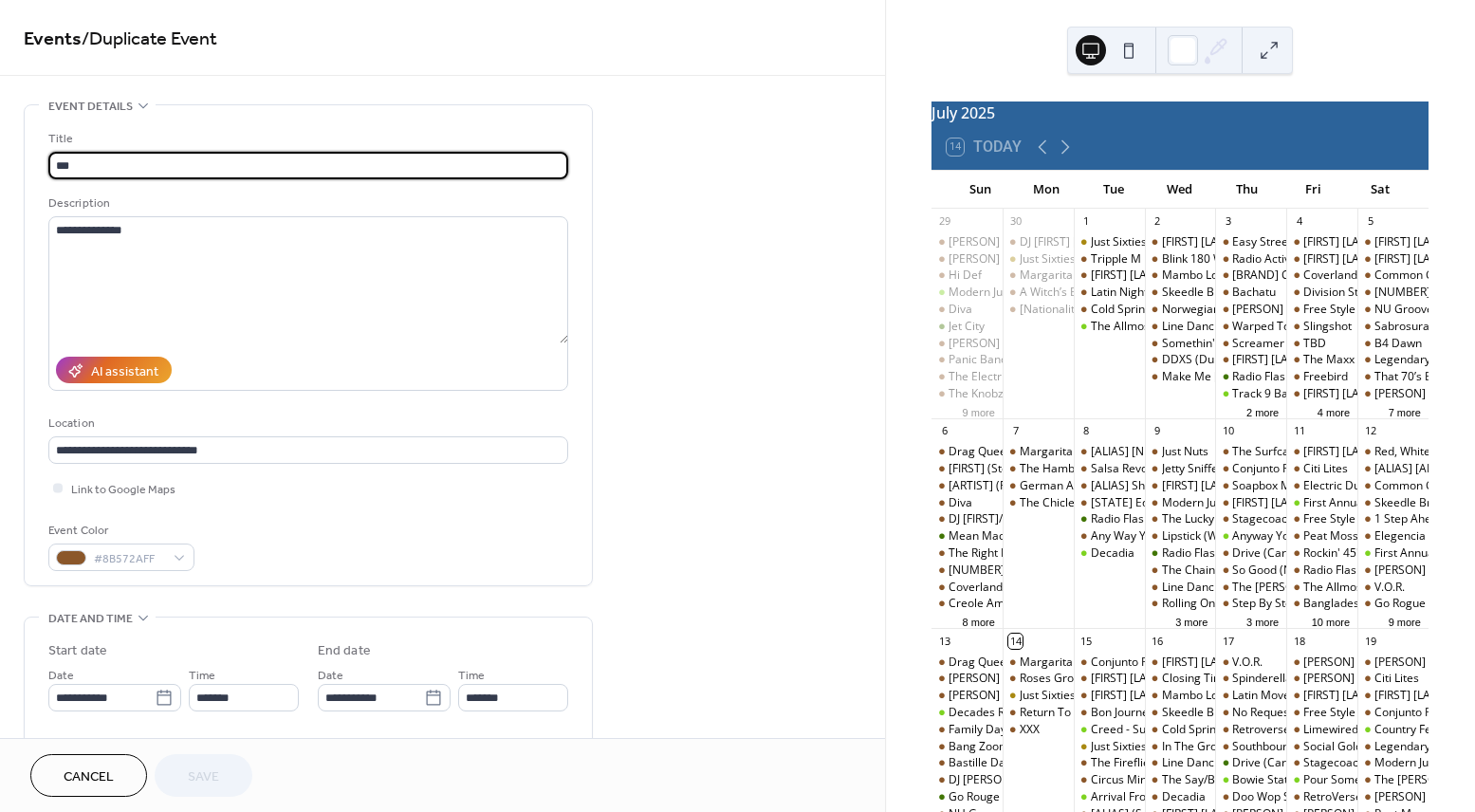drag, startPoint x: 113, startPoint y: 160, endPoint x: 55, endPoint y: 138, distance: 62.03225 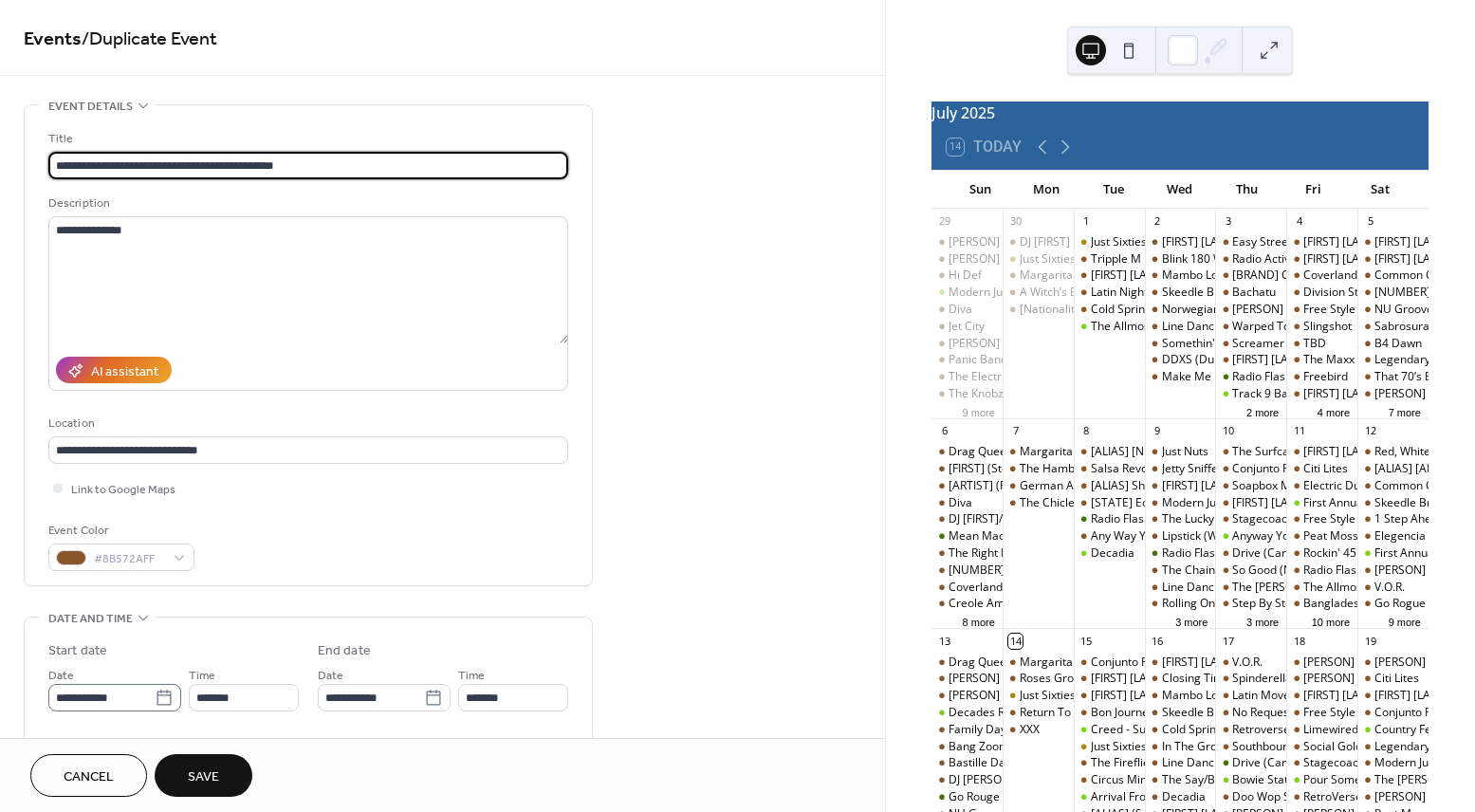 type on "**********" 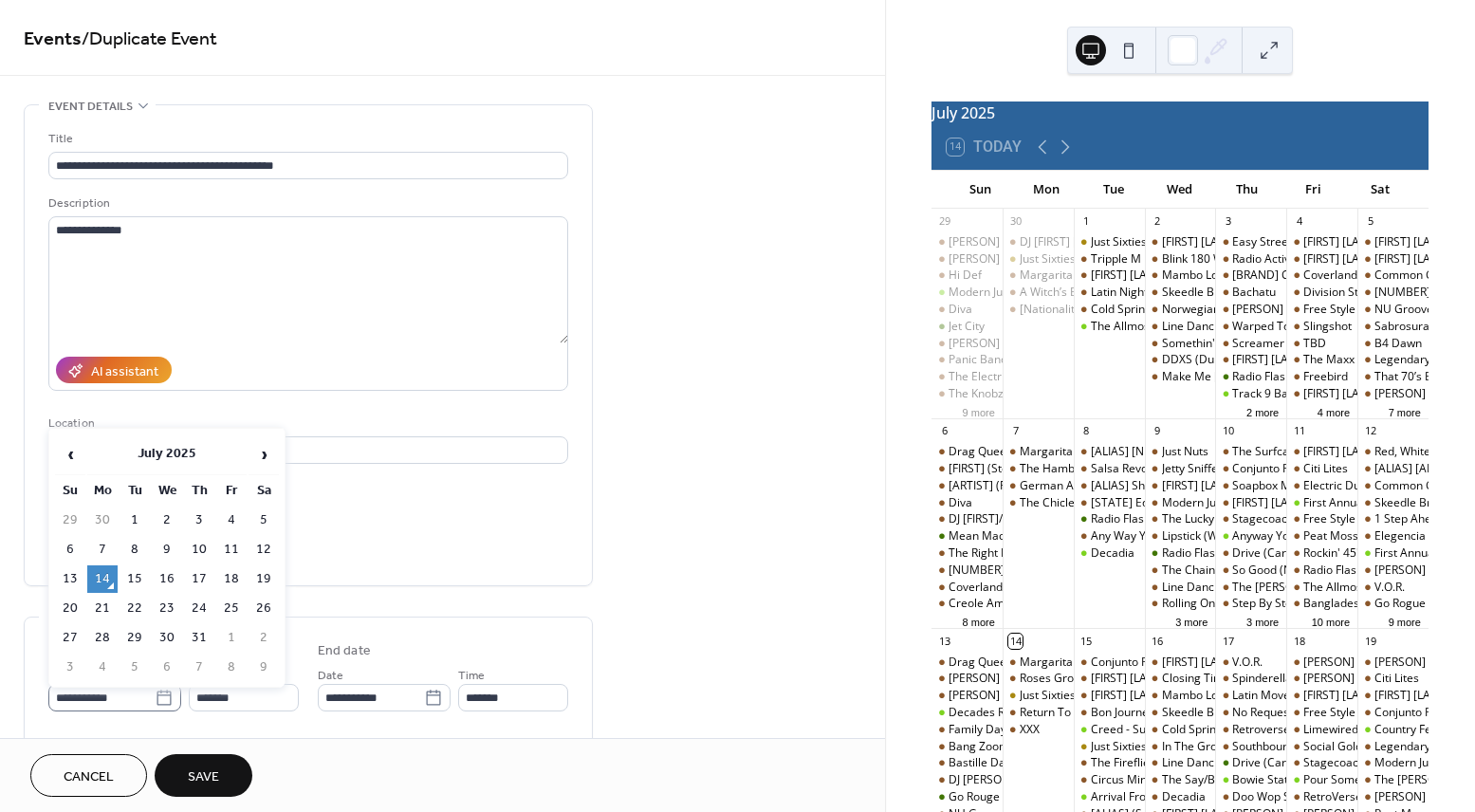 click 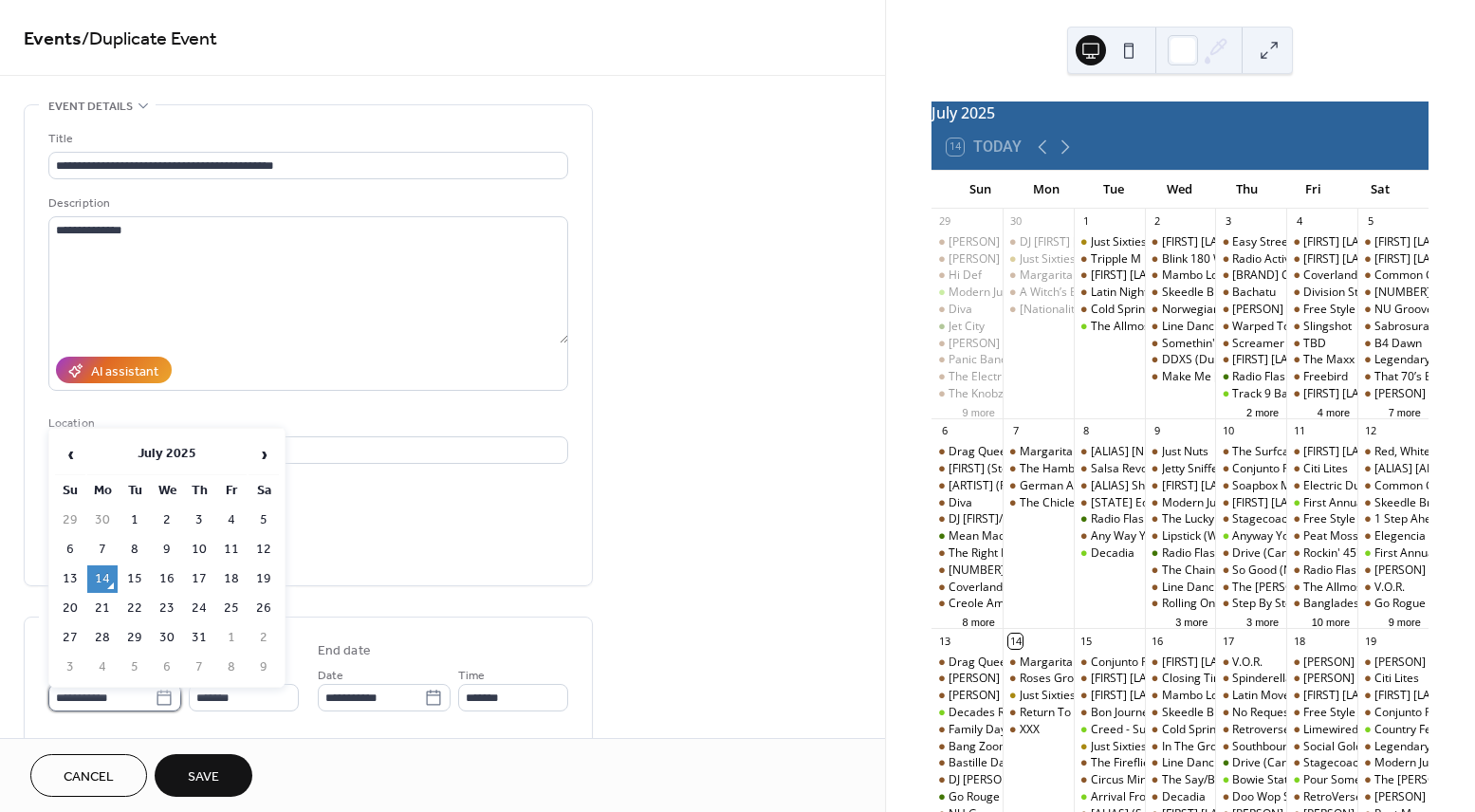 click on "**********" at bounding box center [101, 697] 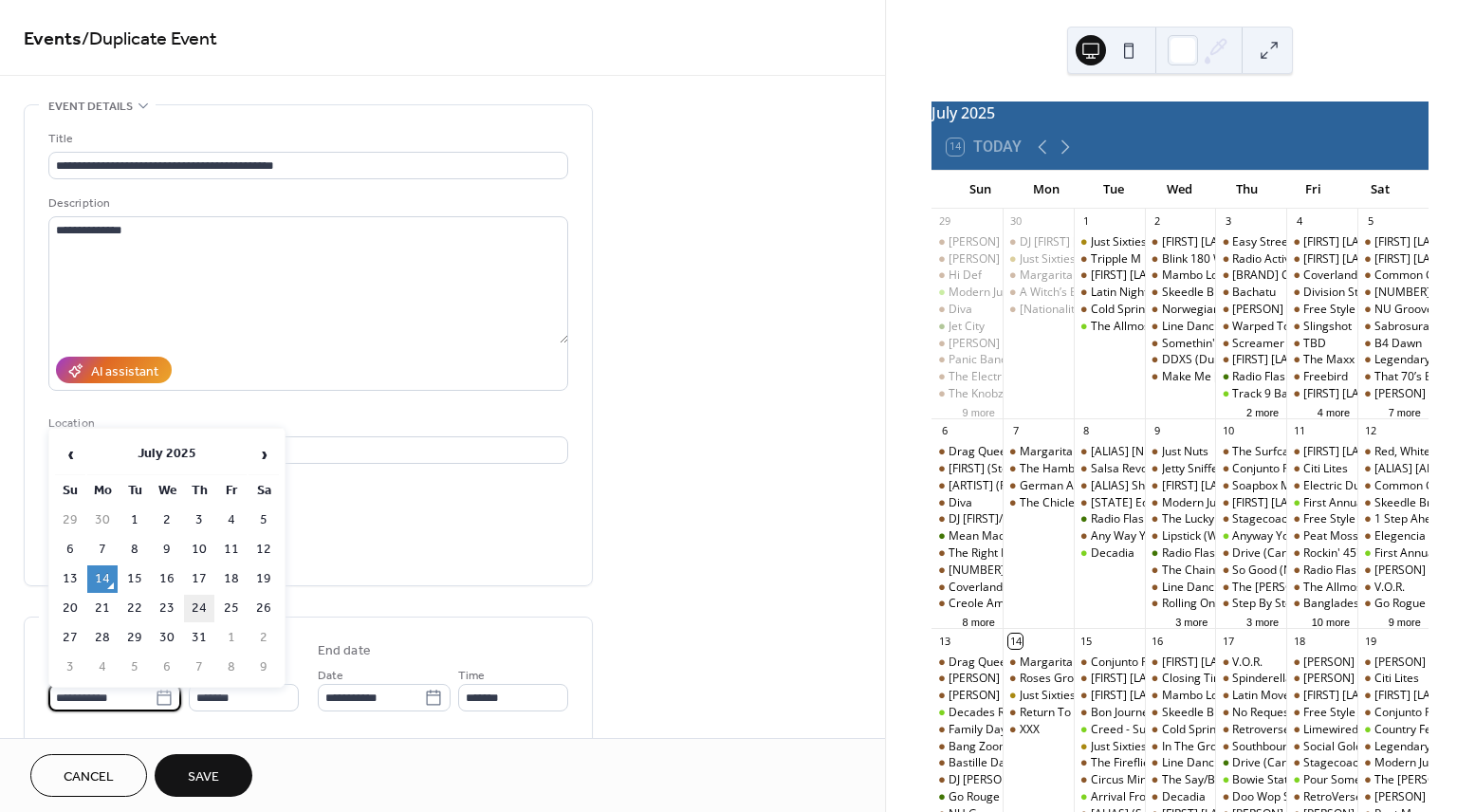click on "24" at bounding box center [199, 608] 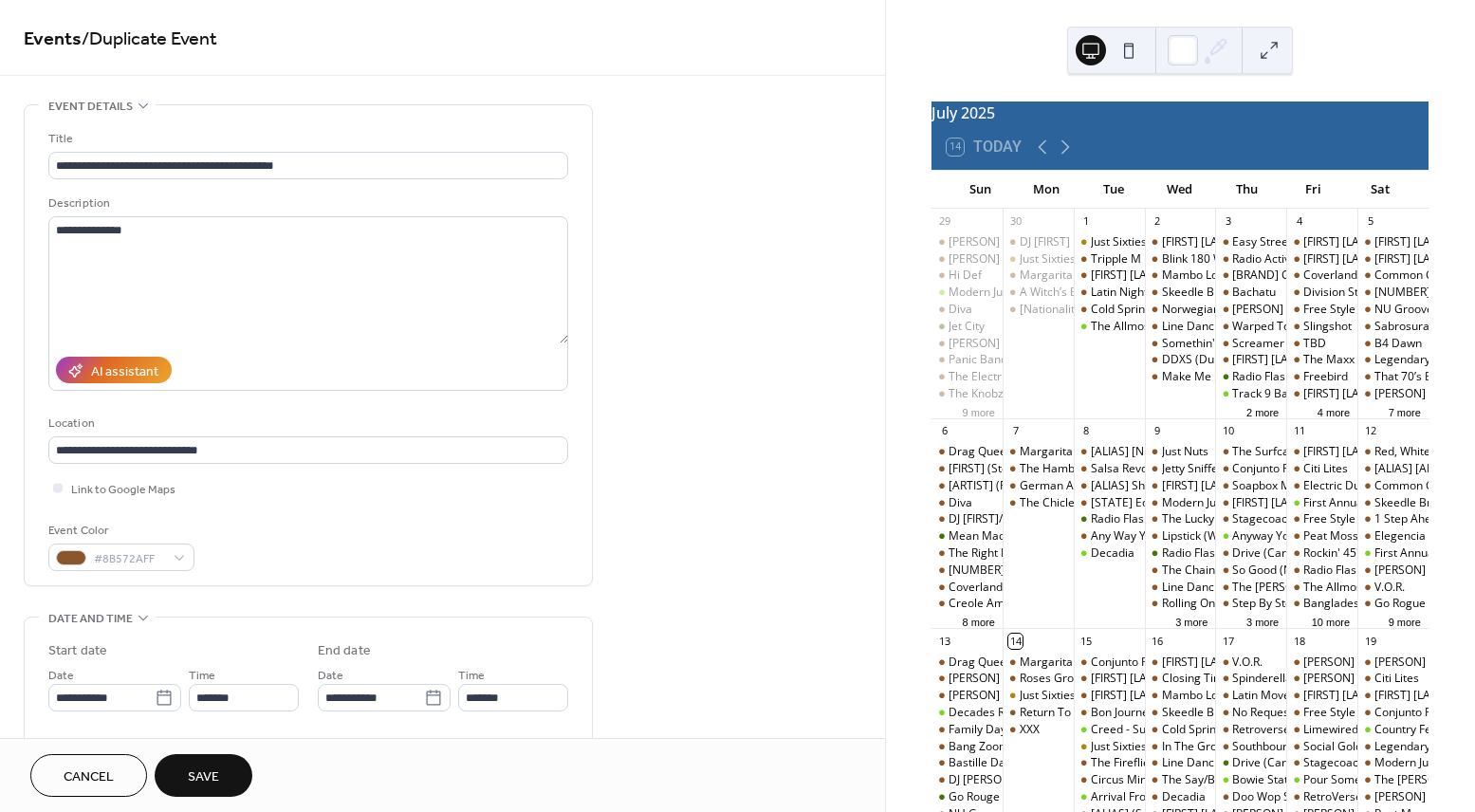 click on "Save" at bounding box center [203, 777] 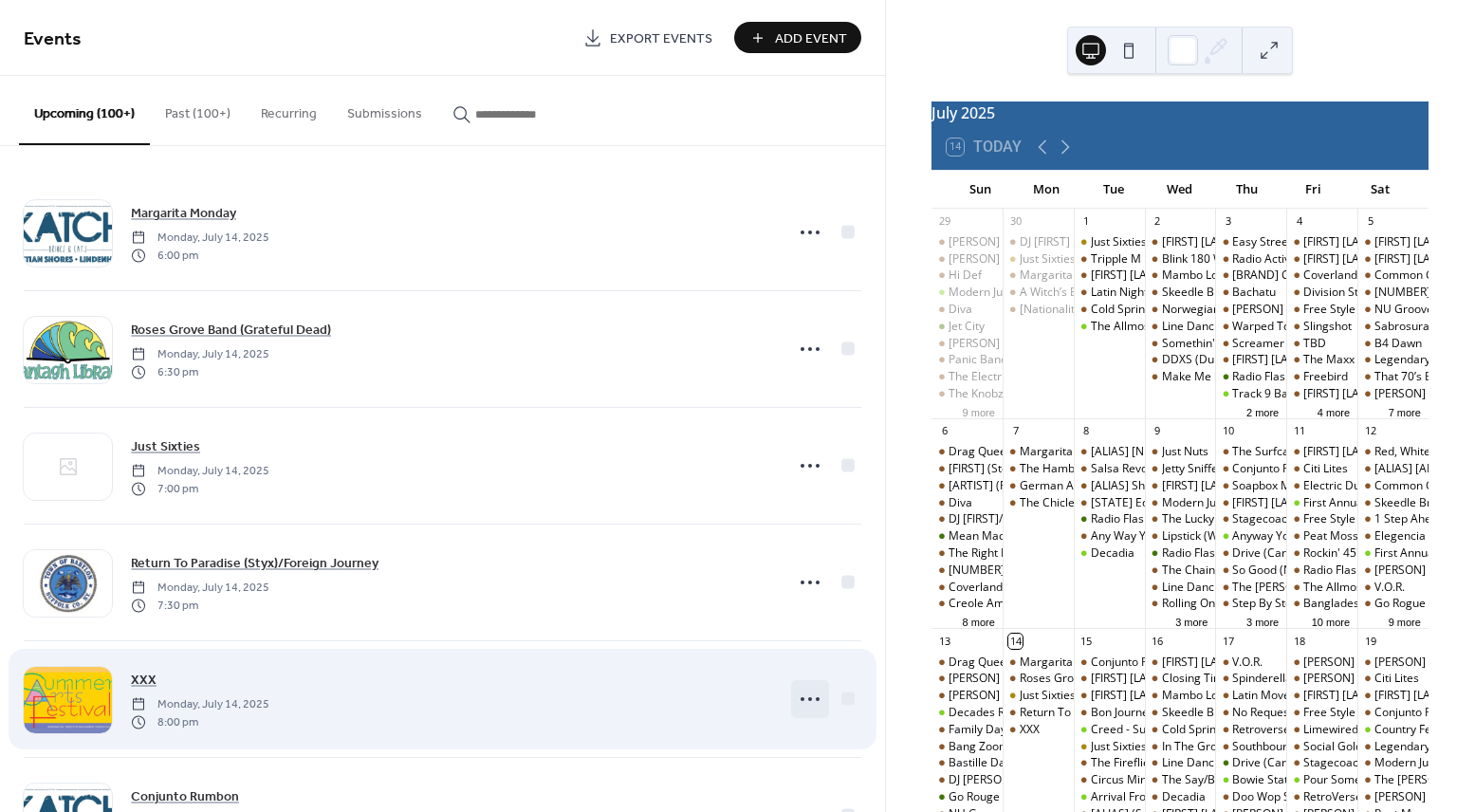 click 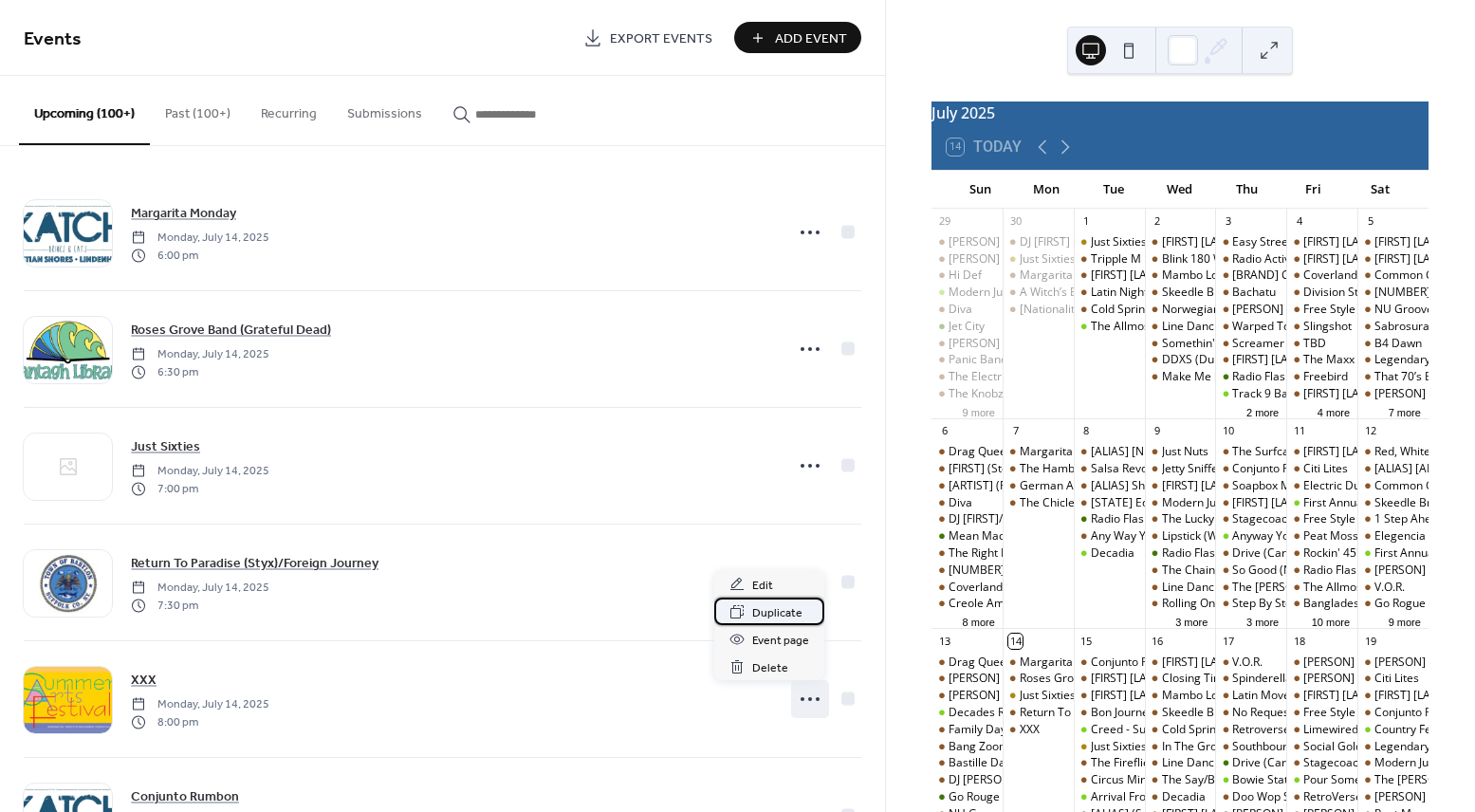 click on "Duplicate" at bounding box center [777, 613] 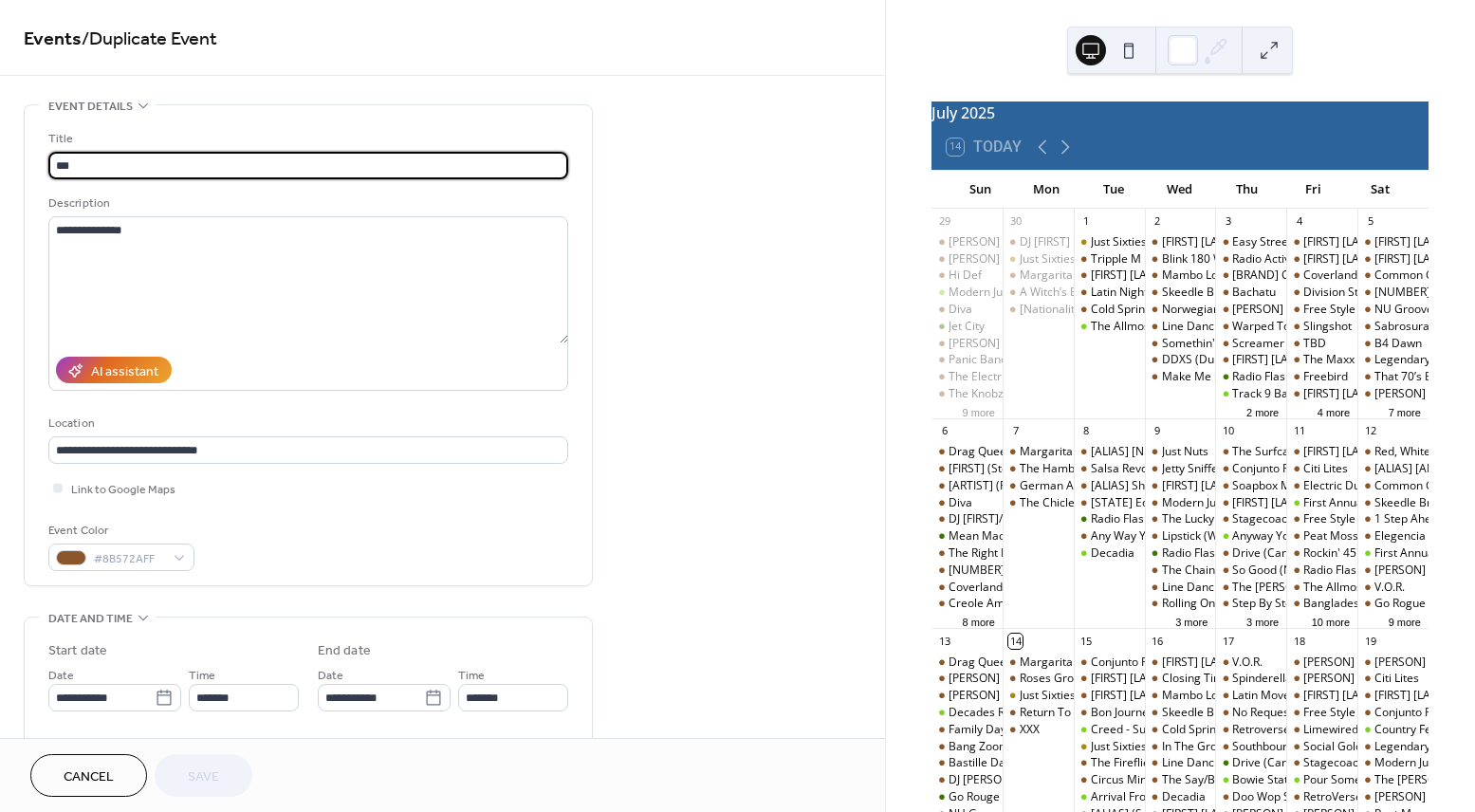 drag, startPoint x: 100, startPoint y: 160, endPoint x: 31, endPoint y: 138, distance: 72.42237 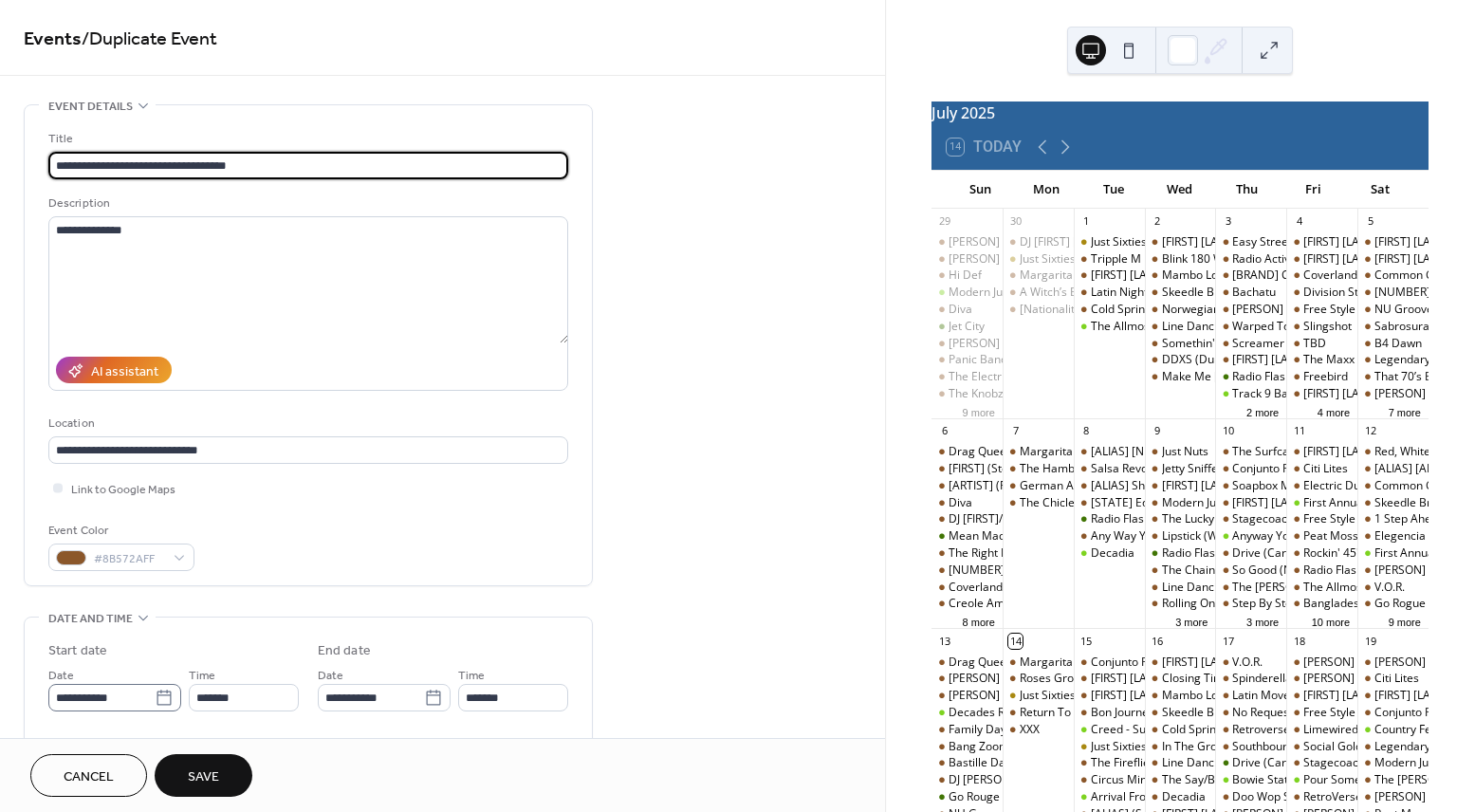 type on "**********" 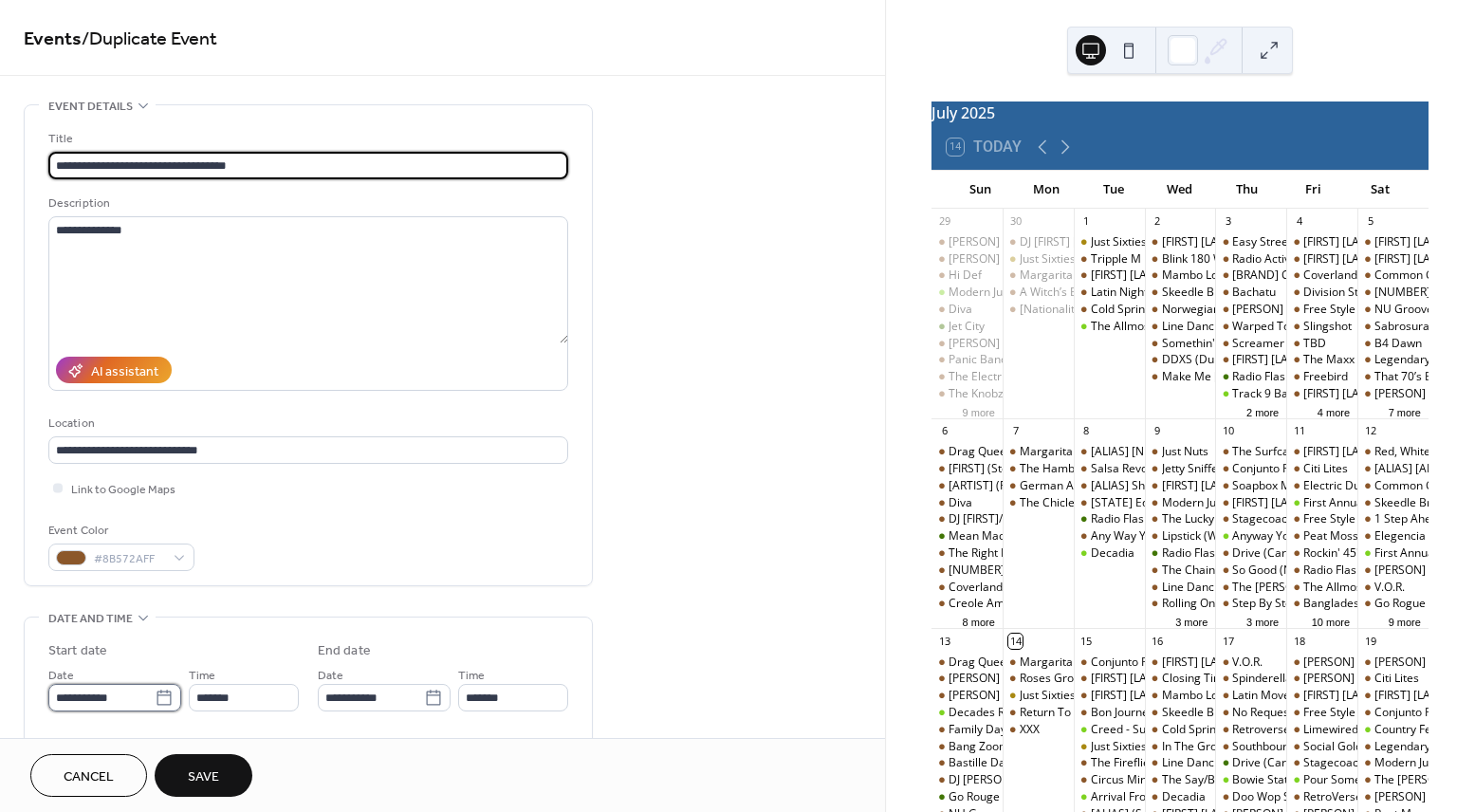 click on "**********" at bounding box center (101, 697) 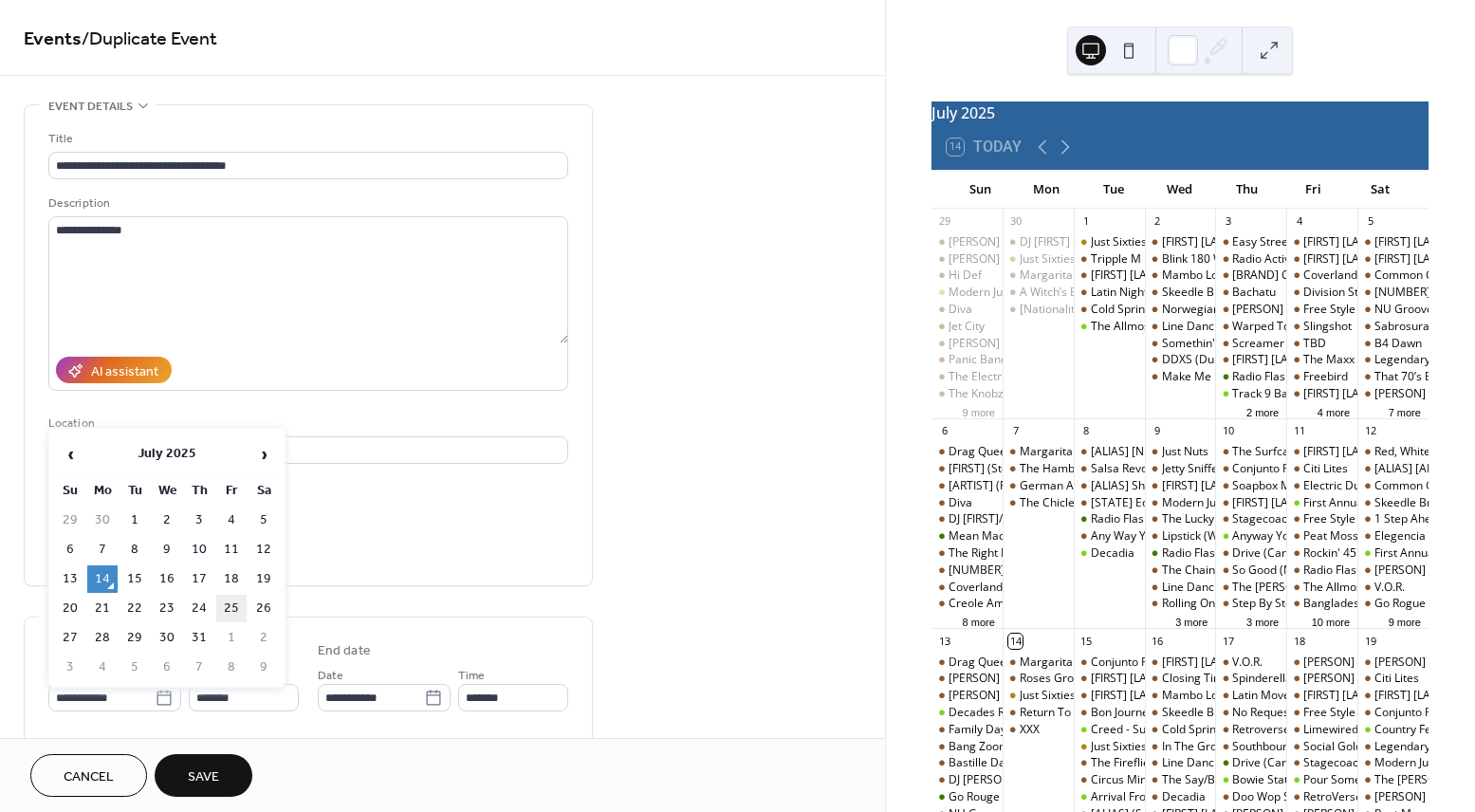 click on "25" at bounding box center [231, 608] 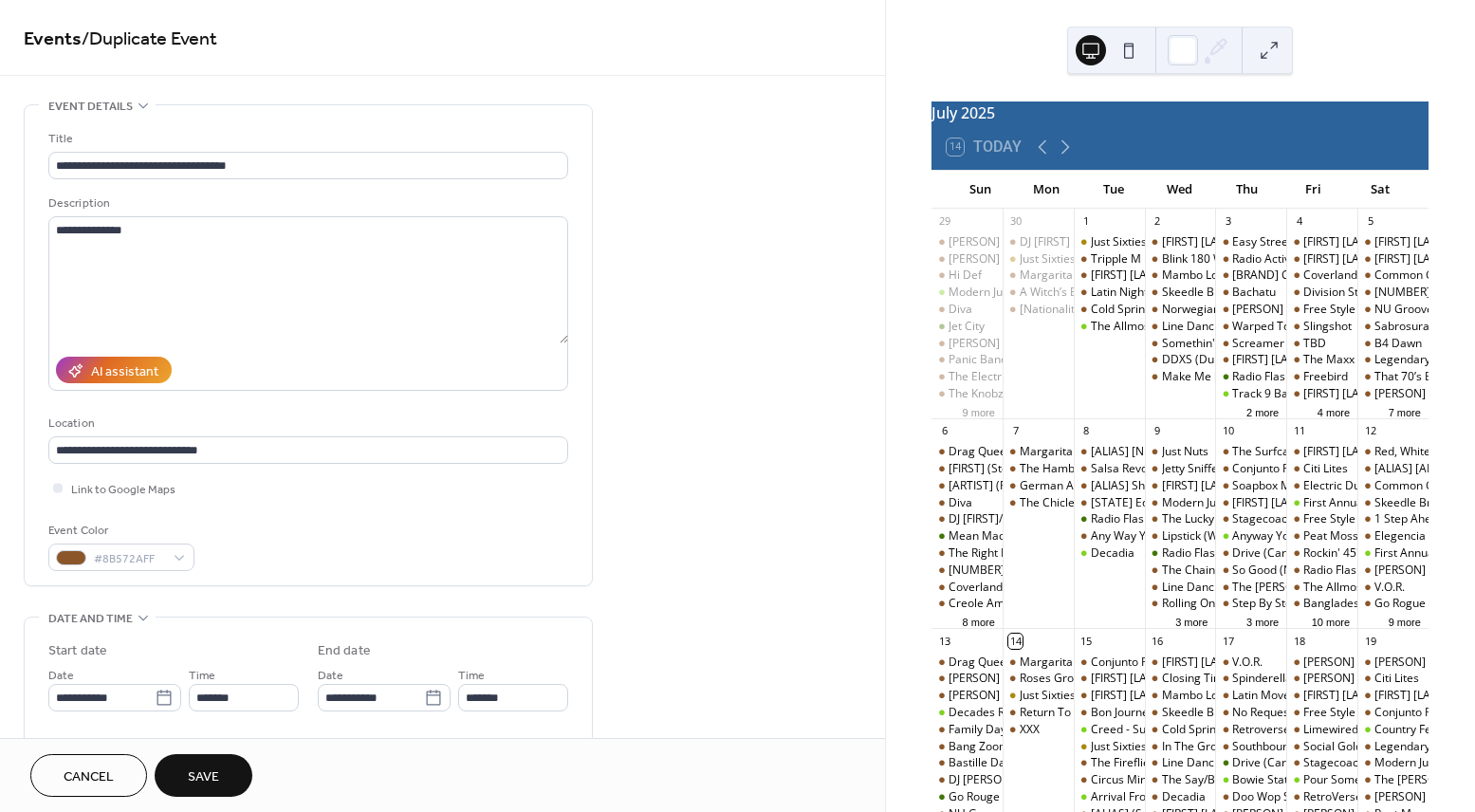 click on "Save" at bounding box center [203, 777] 